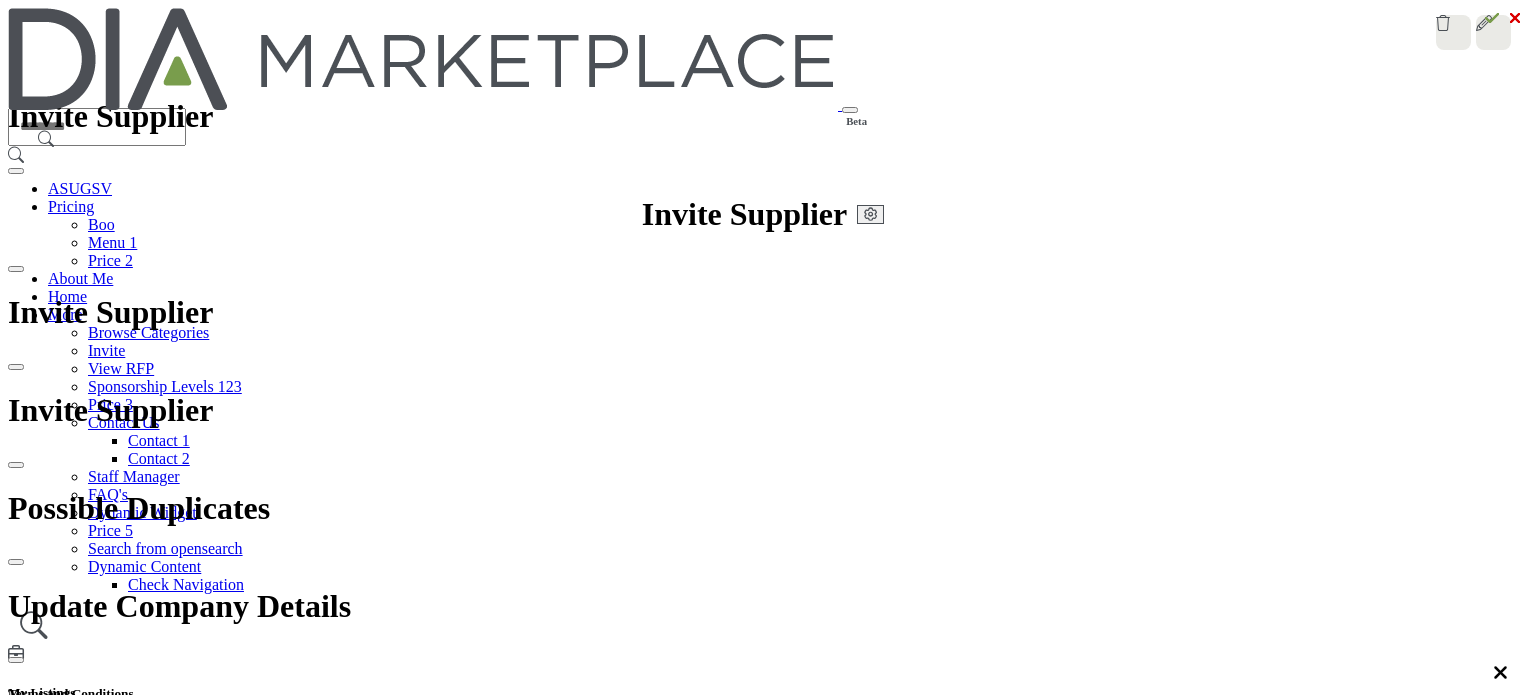 scroll, scrollTop: 0, scrollLeft: 0, axis: both 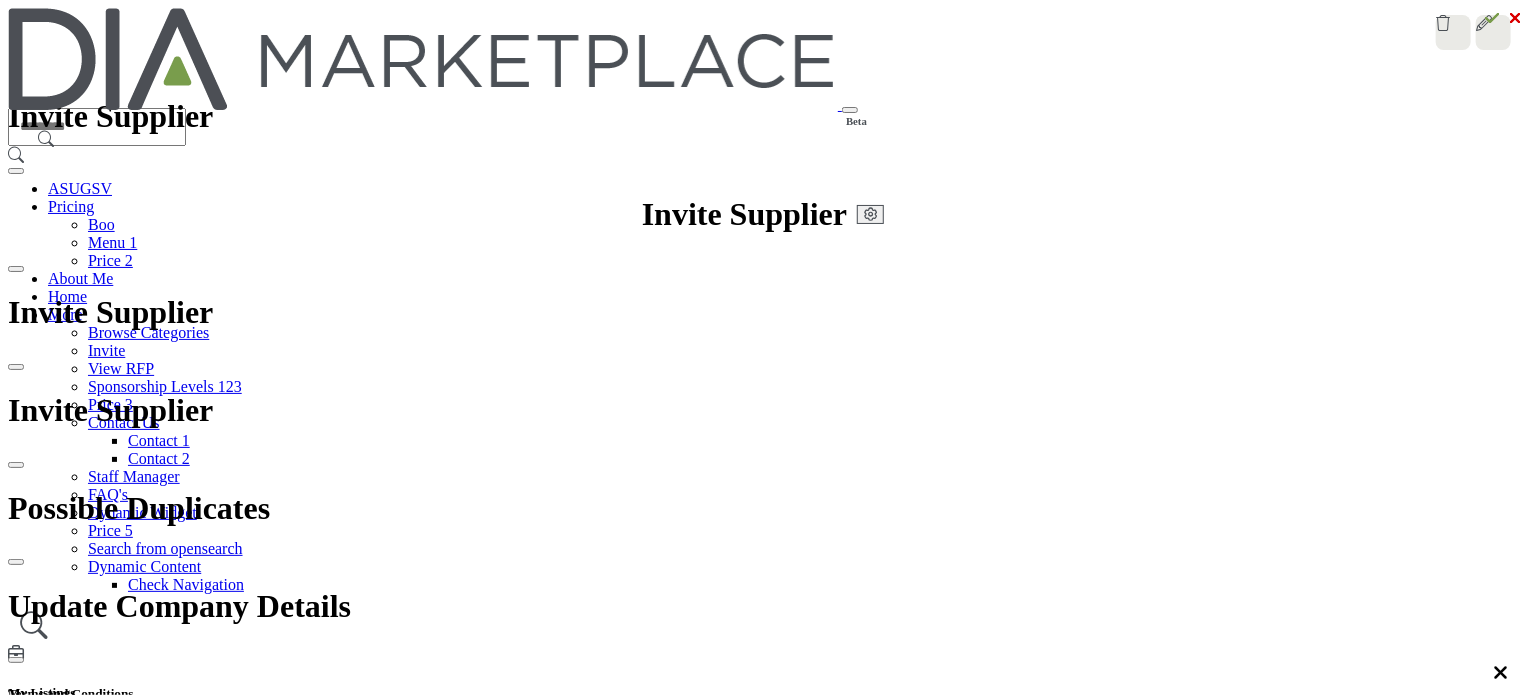 click on "Ecosystem" at bounding box center (733, 2512) 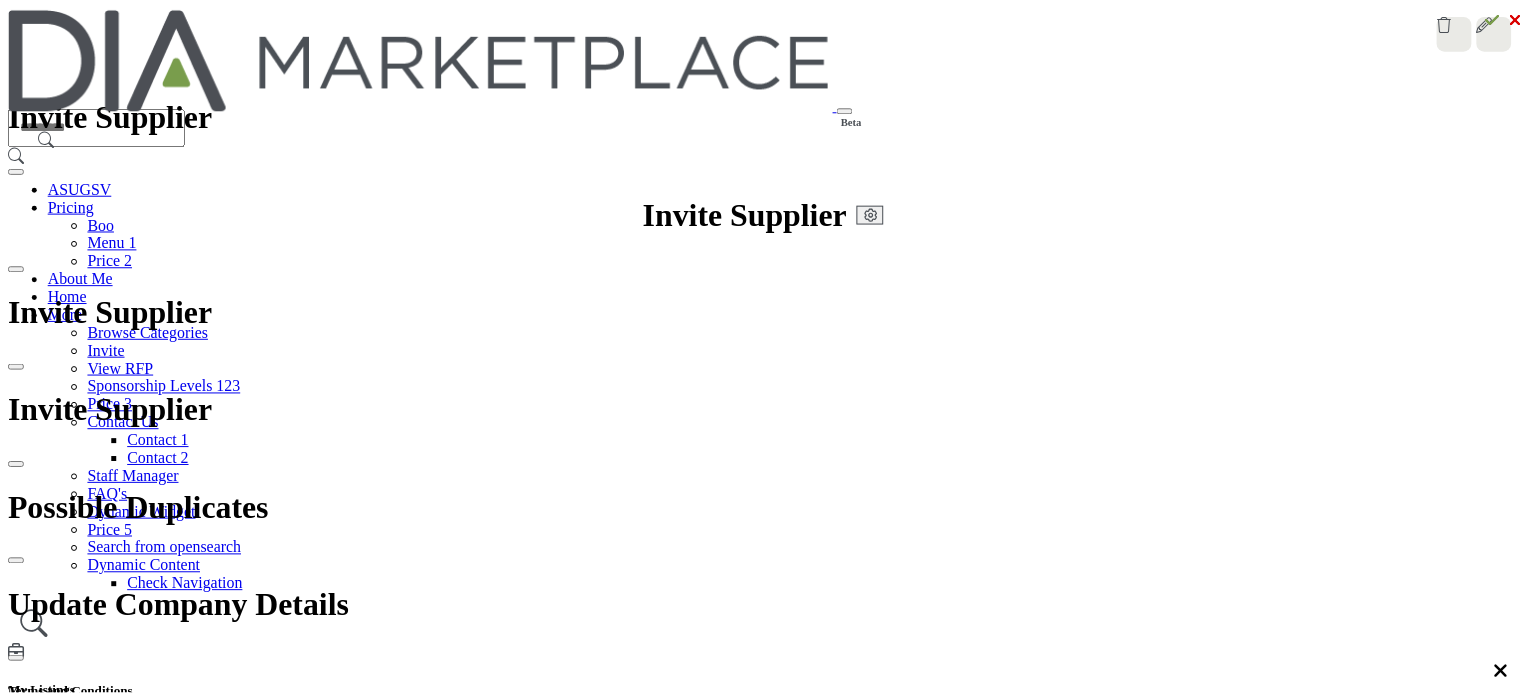 scroll, scrollTop: 0, scrollLeft: 0, axis: both 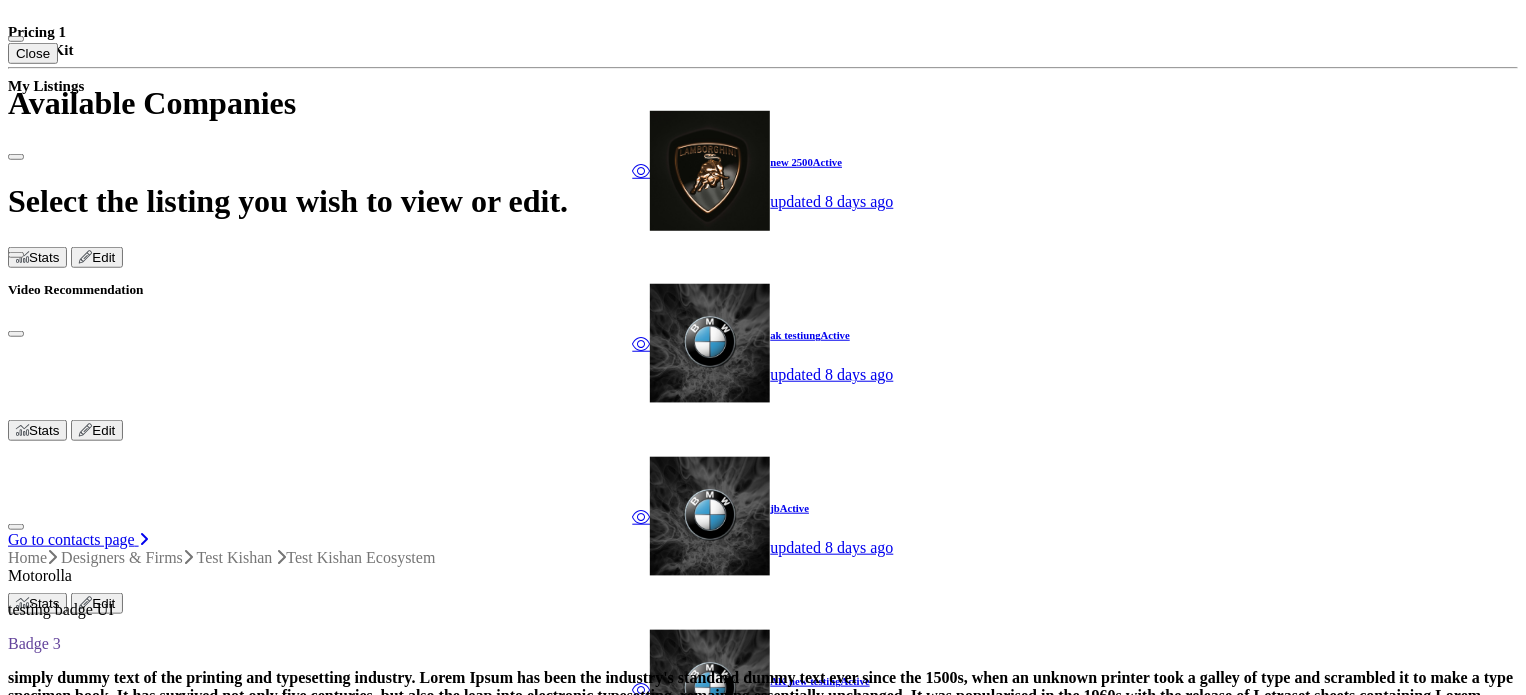 click on "Network Map" at bounding box center (95, 52097) 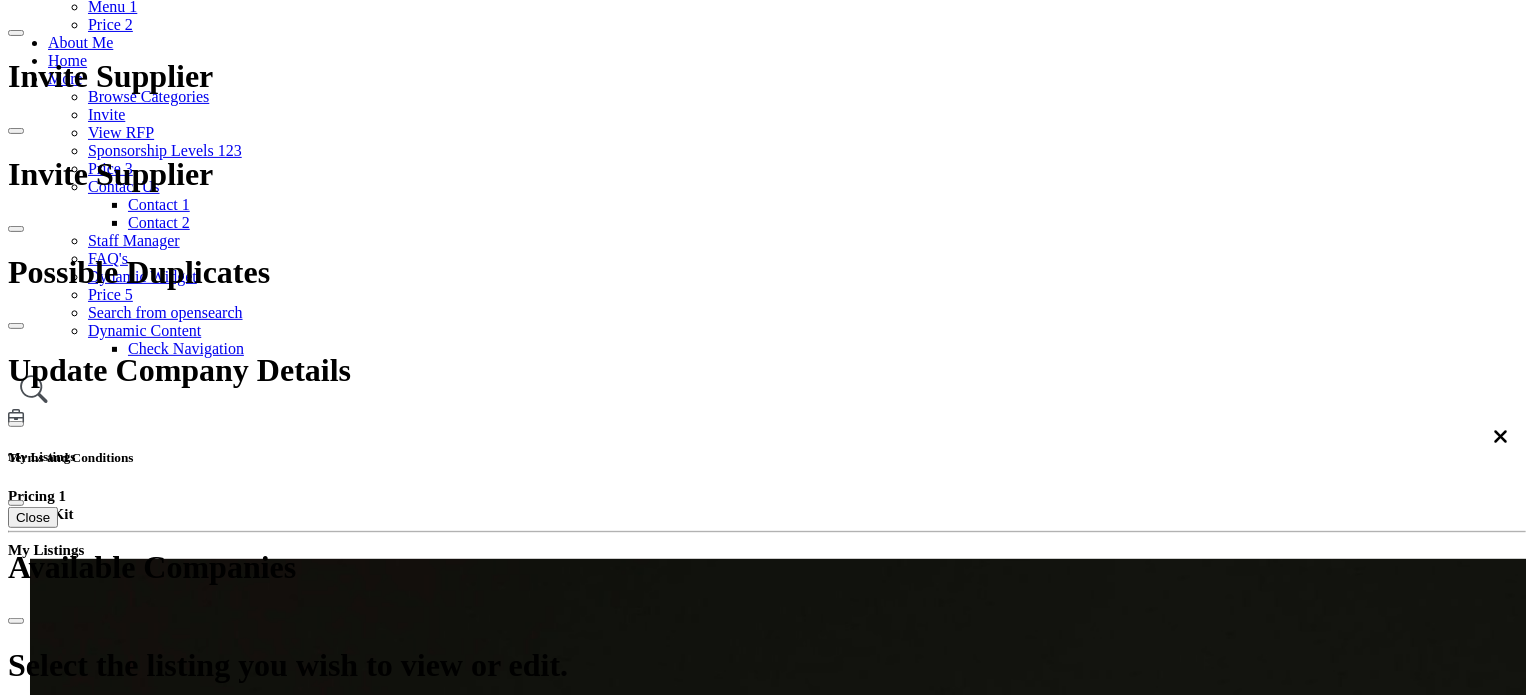 scroll, scrollTop: 300, scrollLeft: 0, axis: vertical 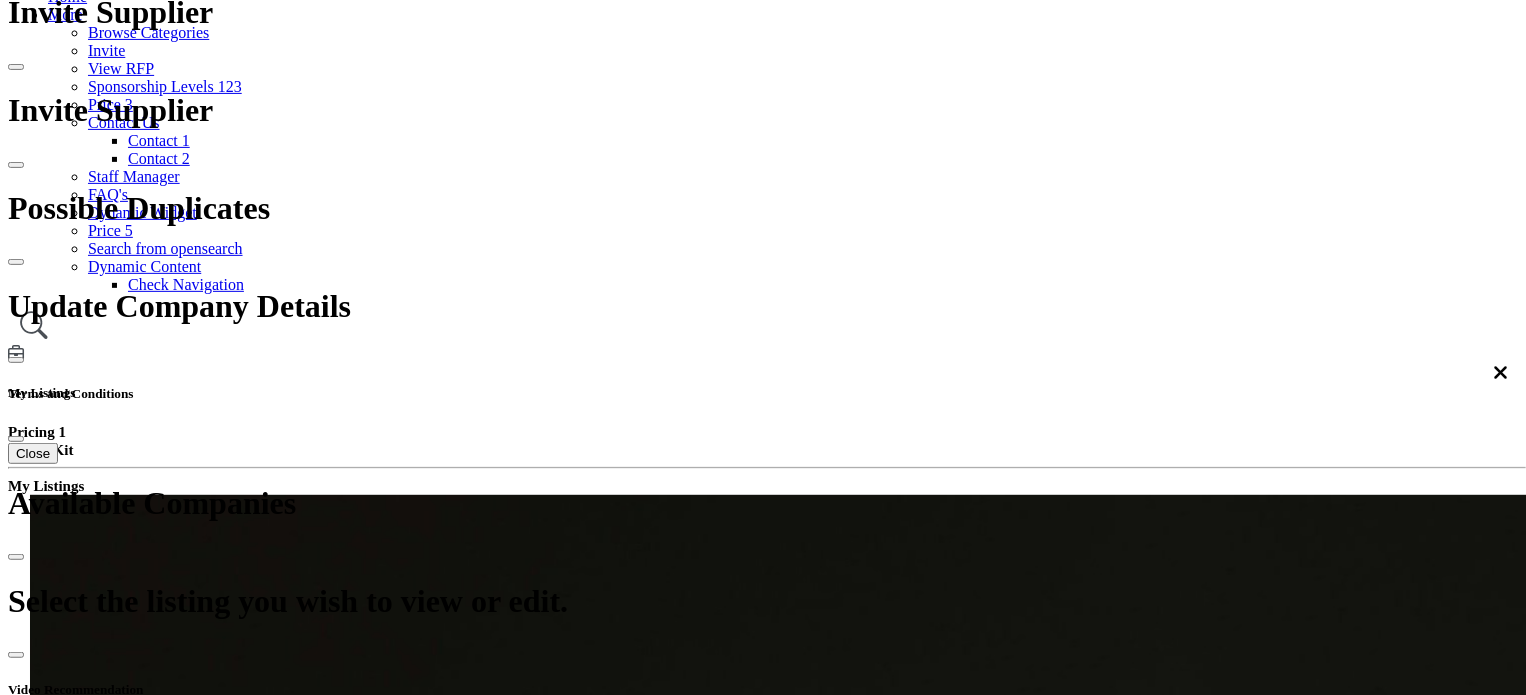 click at bounding box center (0, 0) 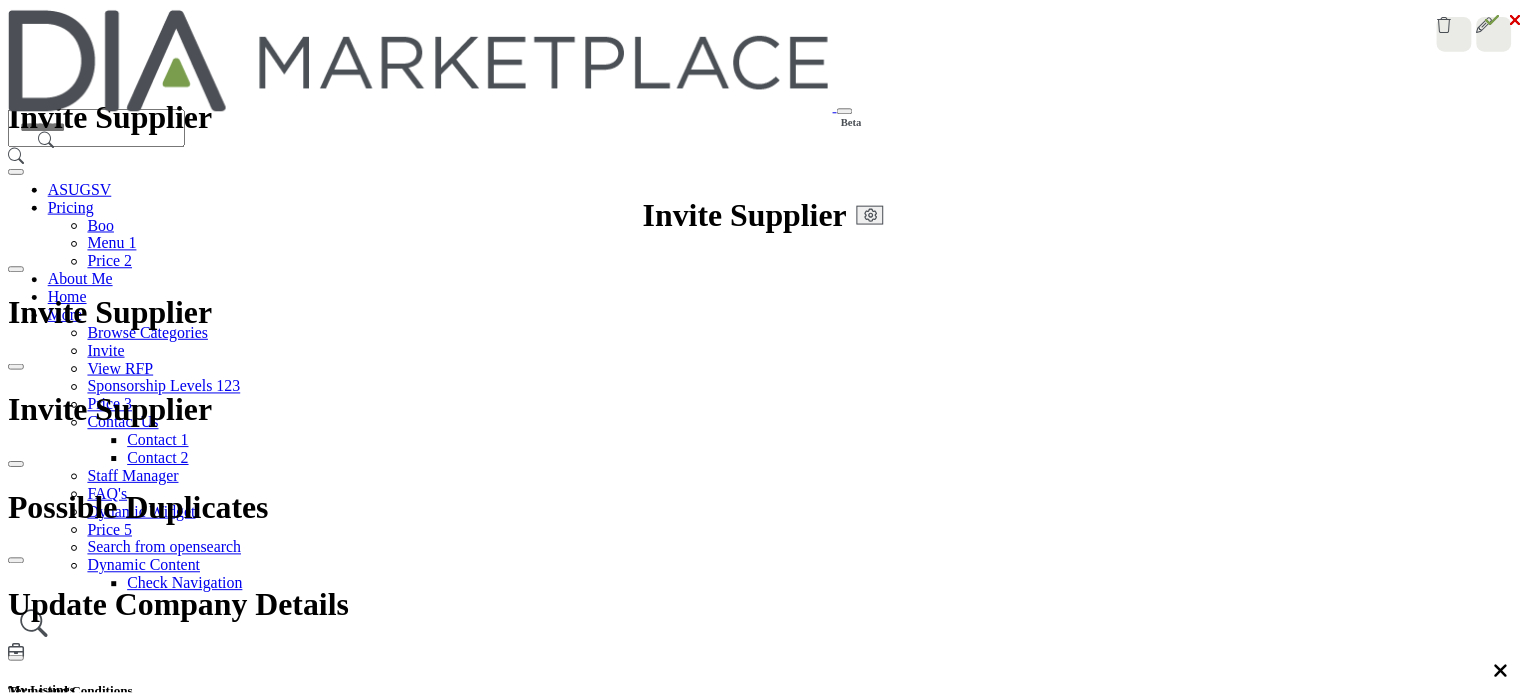 scroll, scrollTop: 0, scrollLeft: 0, axis: both 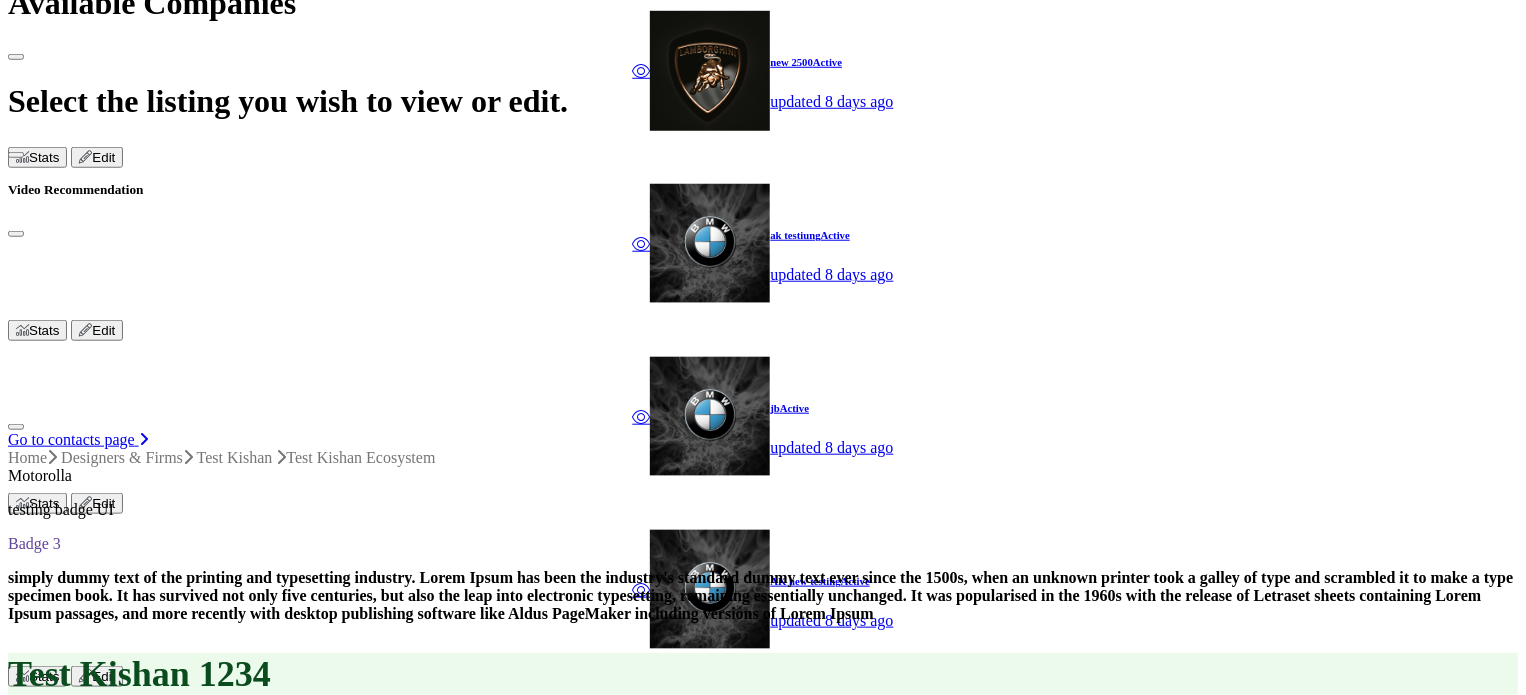 click on "Network Map" at bounding box center (95, 51997) 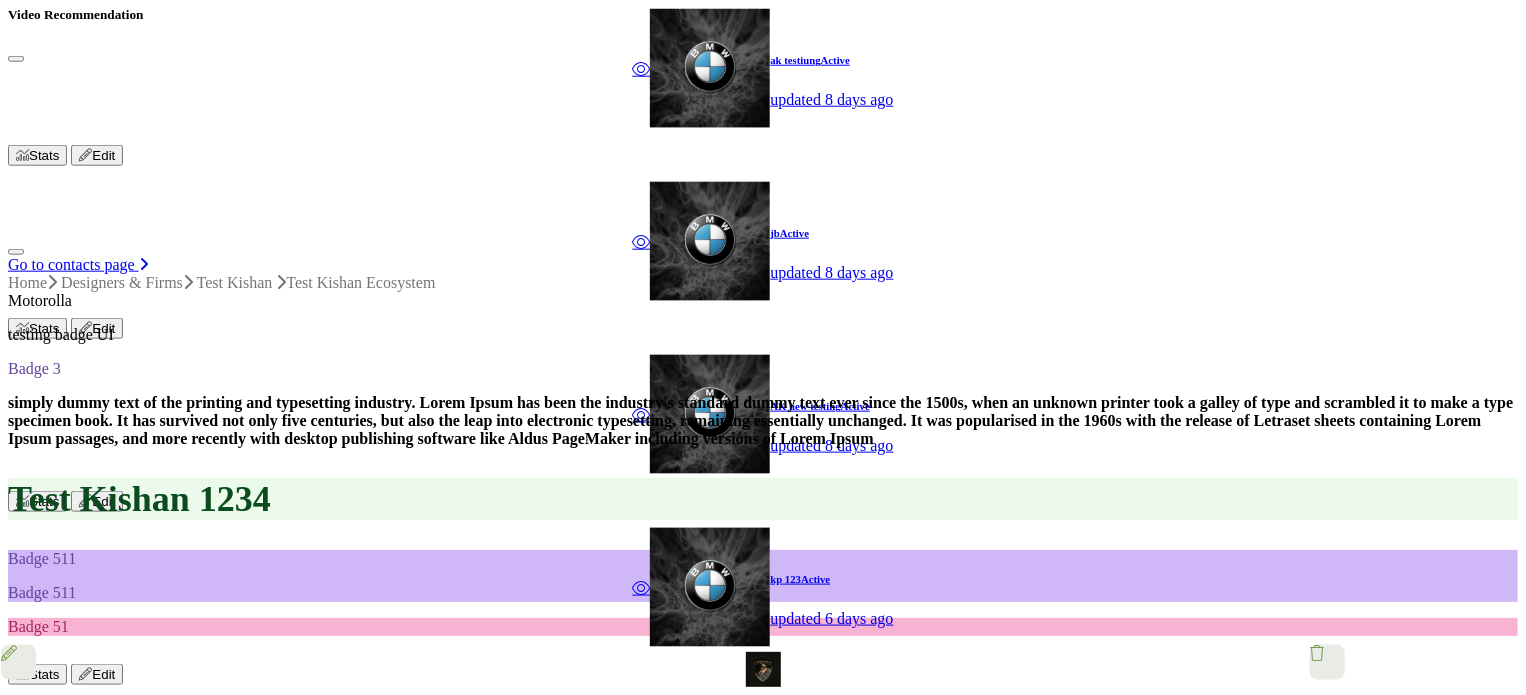 scroll, scrollTop: 1000, scrollLeft: 0, axis: vertical 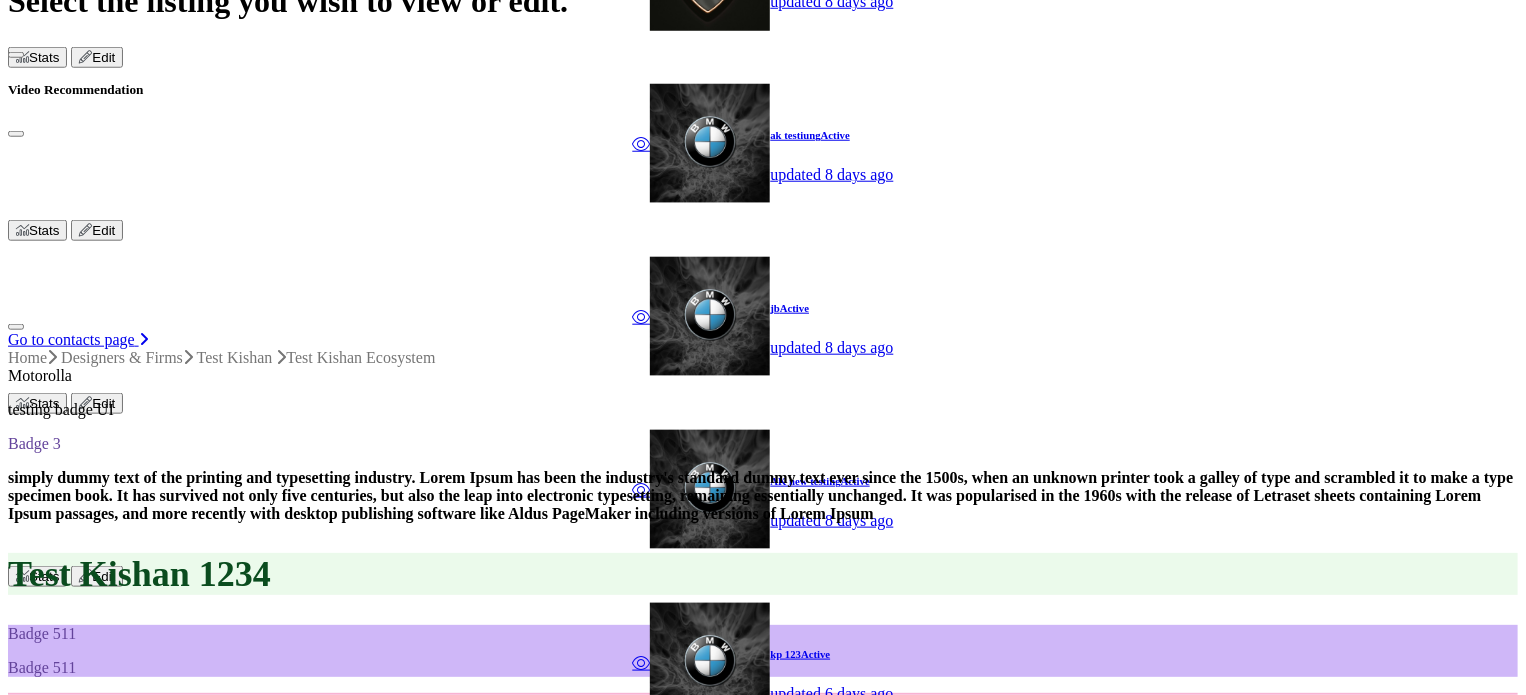 type 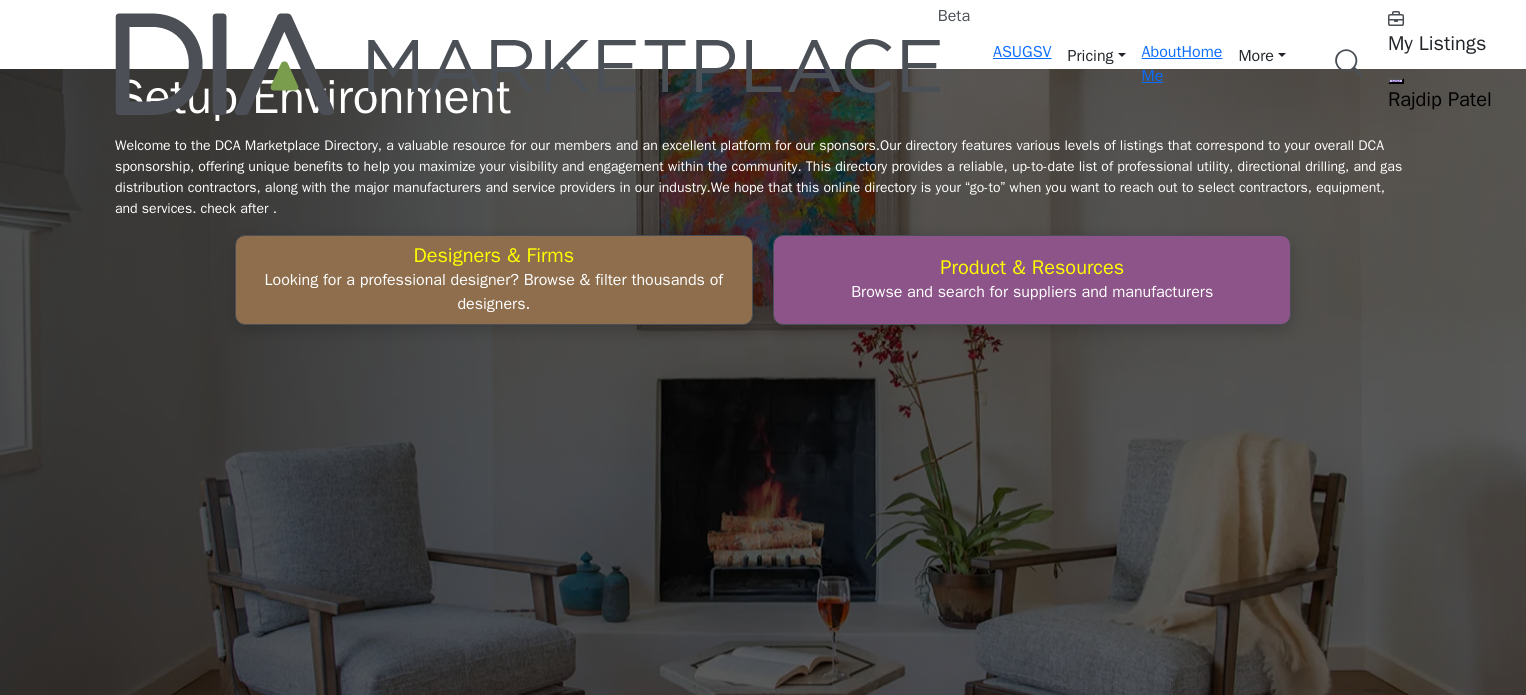scroll, scrollTop: 0, scrollLeft: 0, axis: both 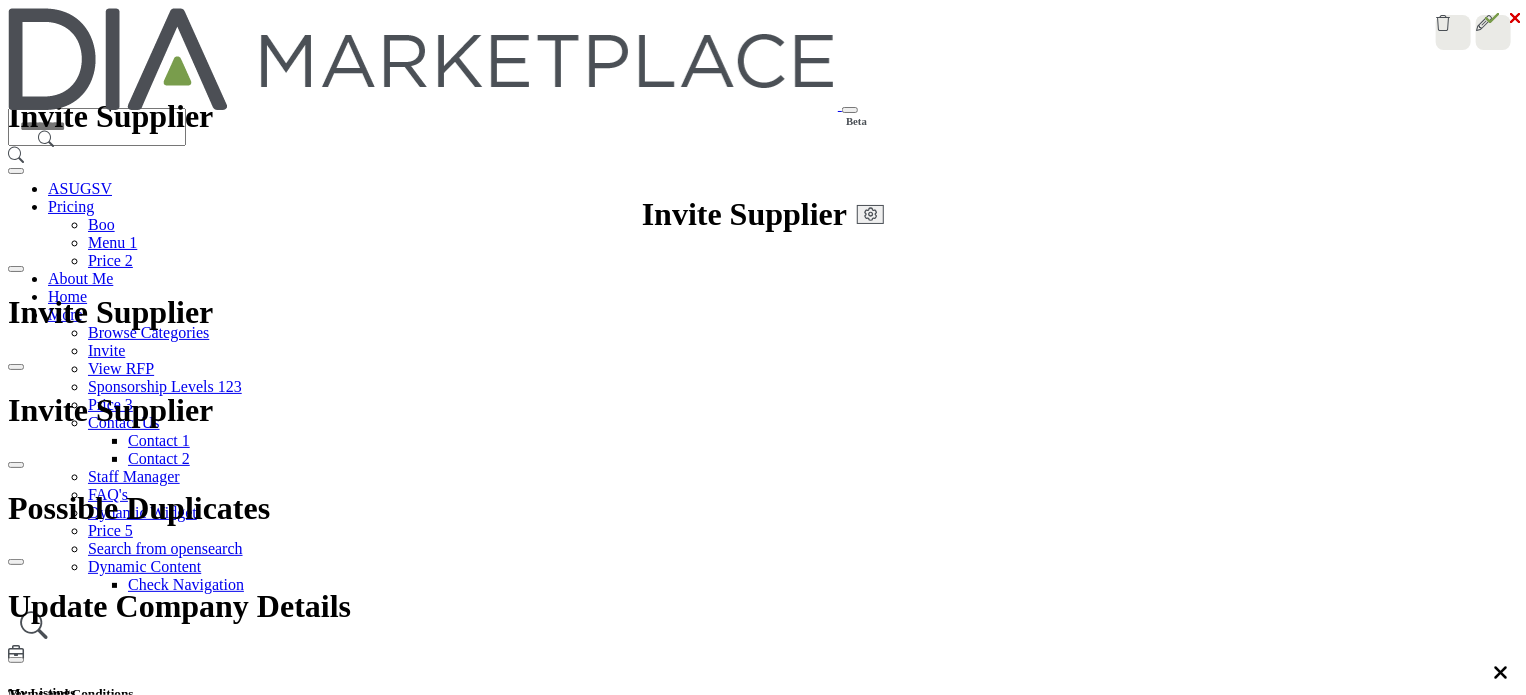click on "Ecosystem" at bounding box center [733, 2512] 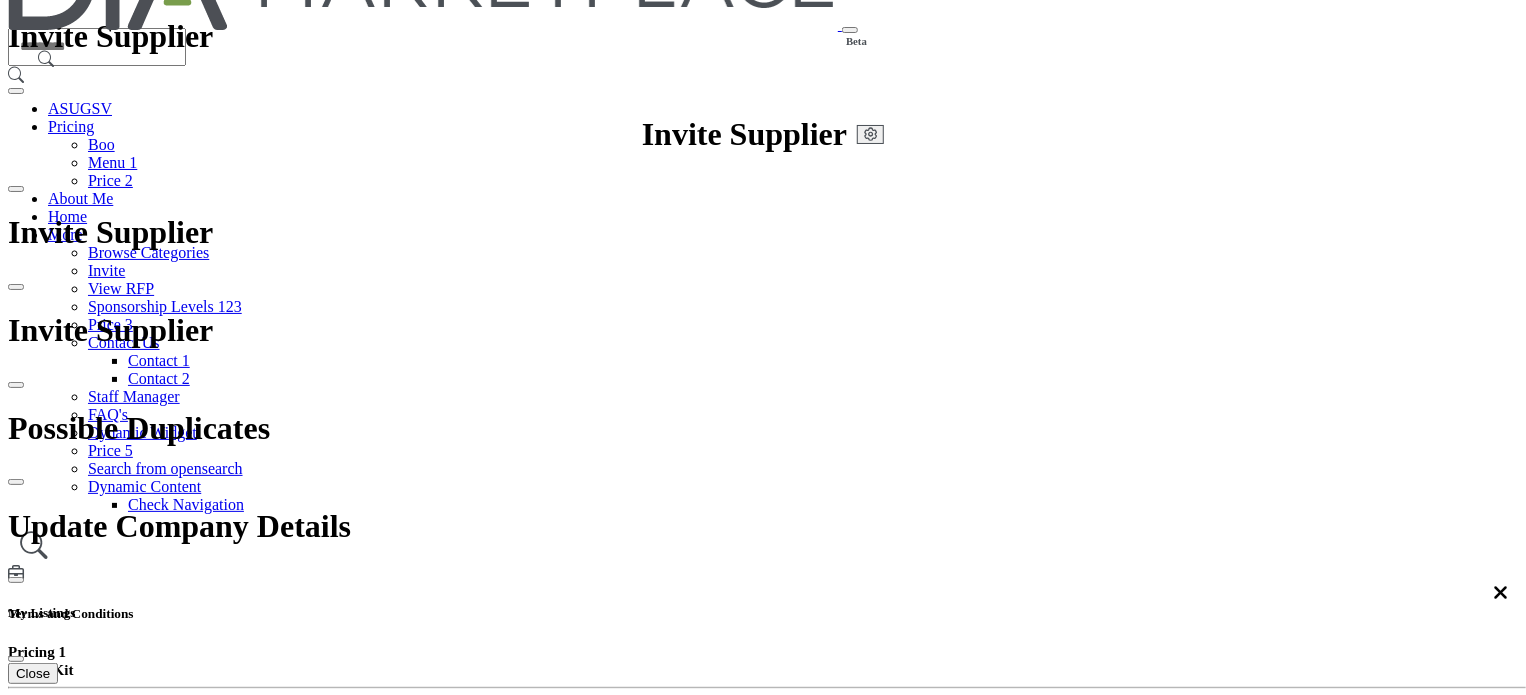 scroll, scrollTop: 200, scrollLeft: 0, axis: vertical 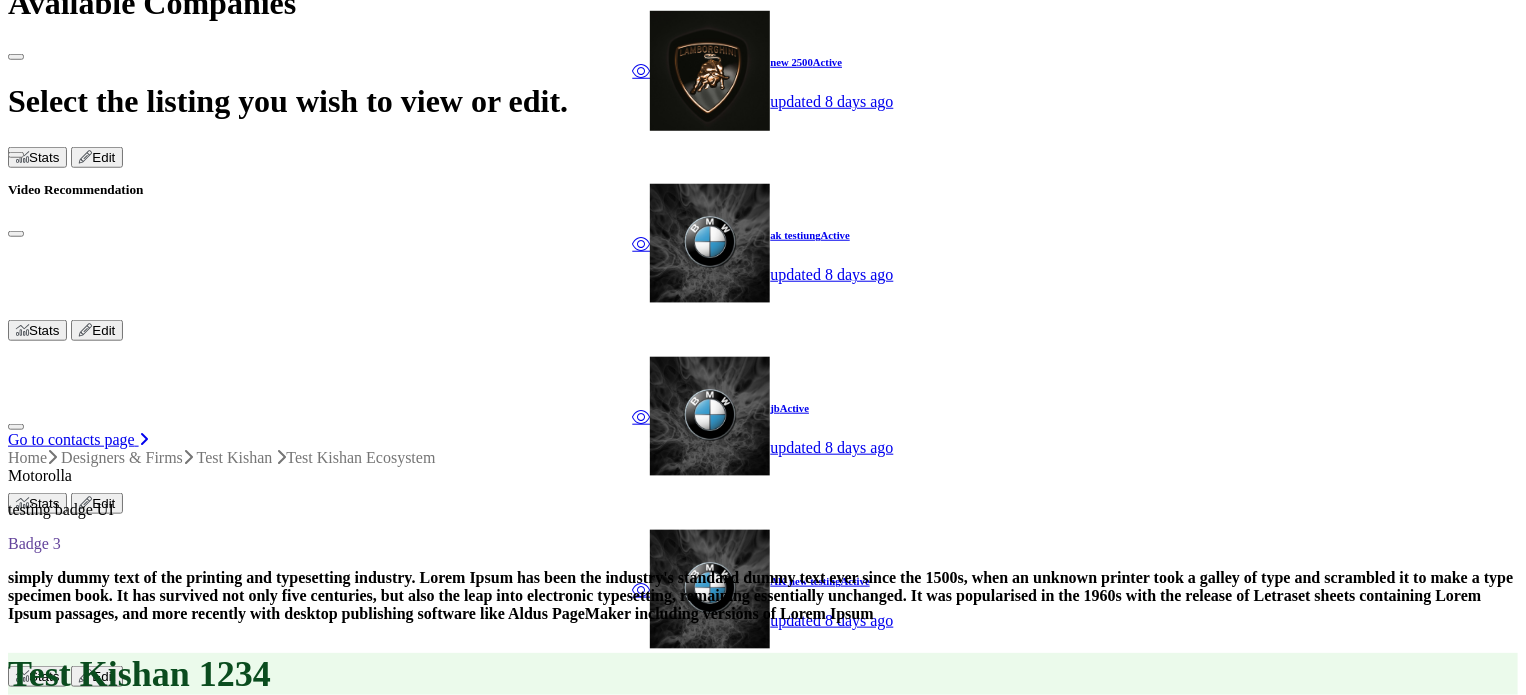 click on "Network Map" at bounding box center (95, 51997) 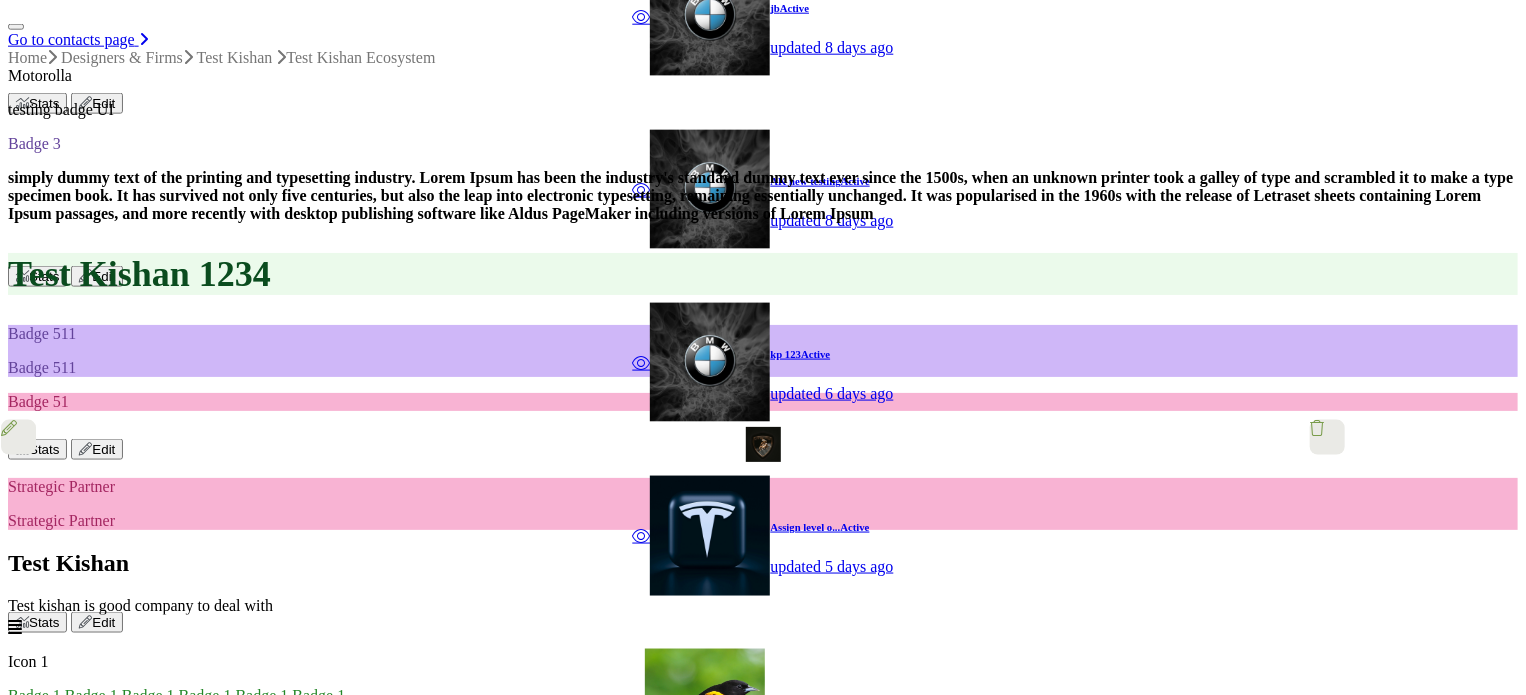 scroll, scrollTop: 1000, scrollLeft: 0, axis: vertical 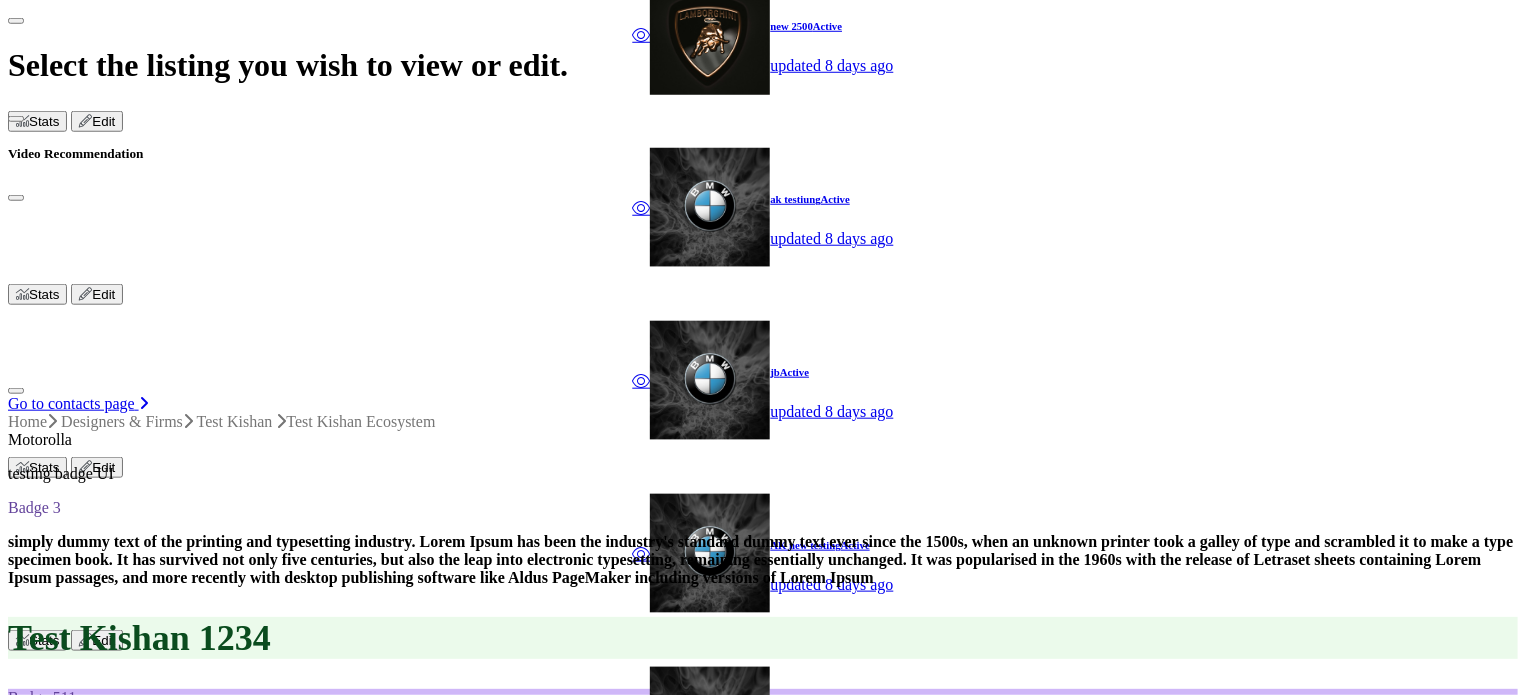click on "⟲" at bounding box center (20, 52119) 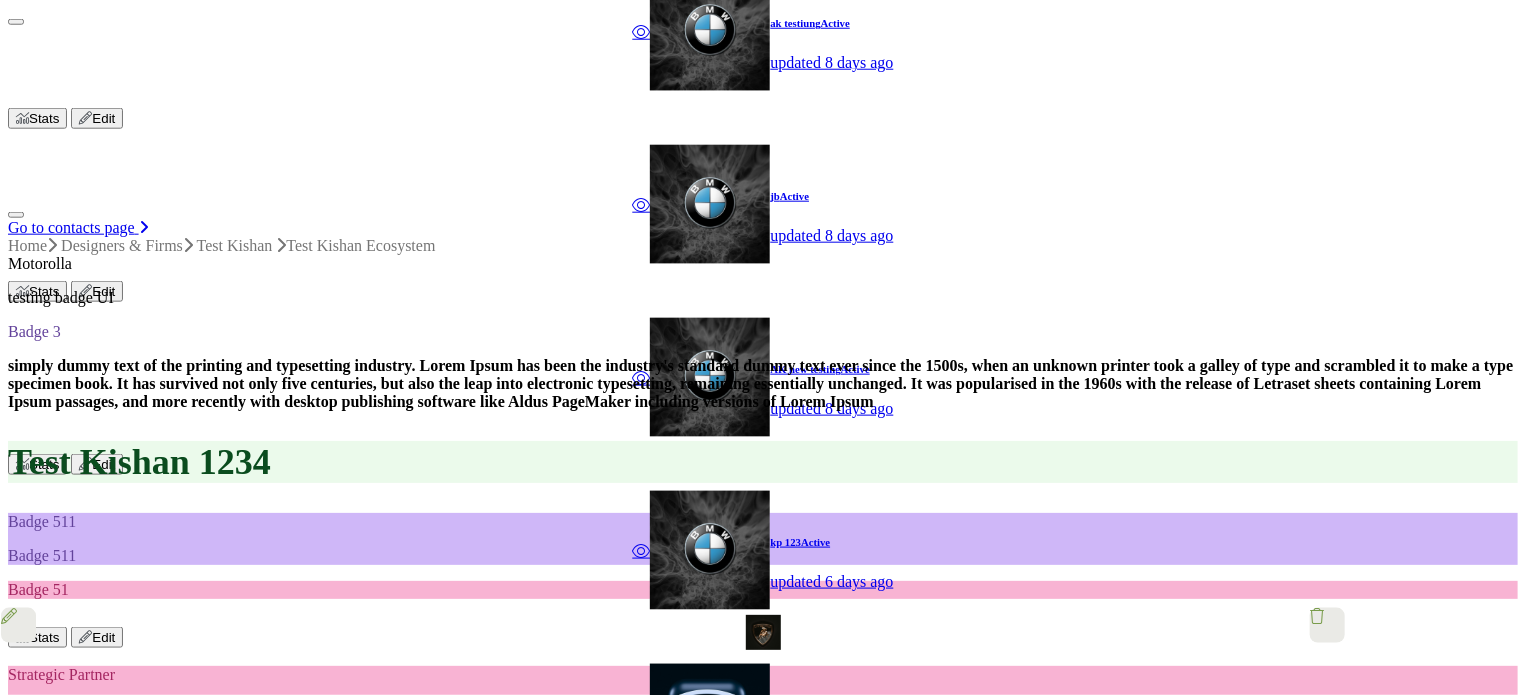 scroll, scrollTop: 1036, scrollLeft: 0, axis: vertical 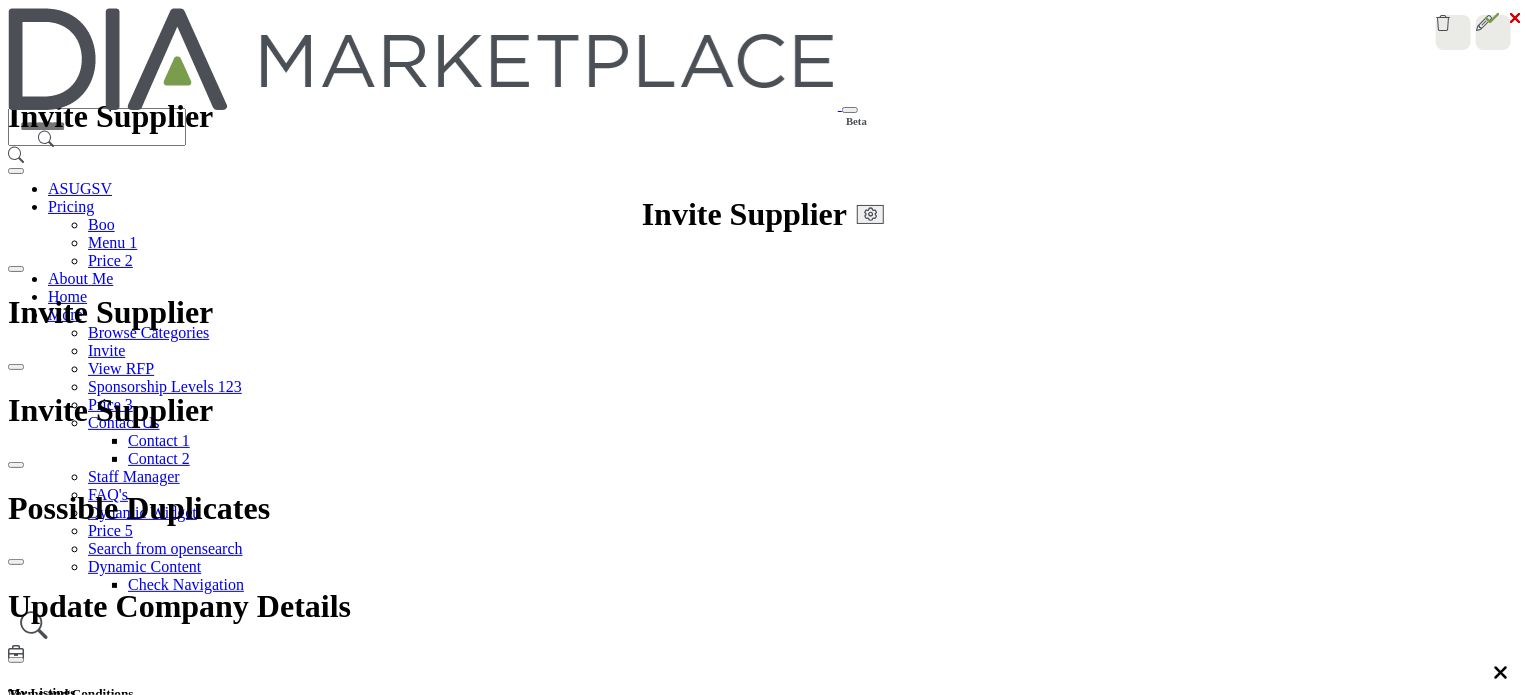 click on "Ecosystem" at bounding box center (733, 2512) 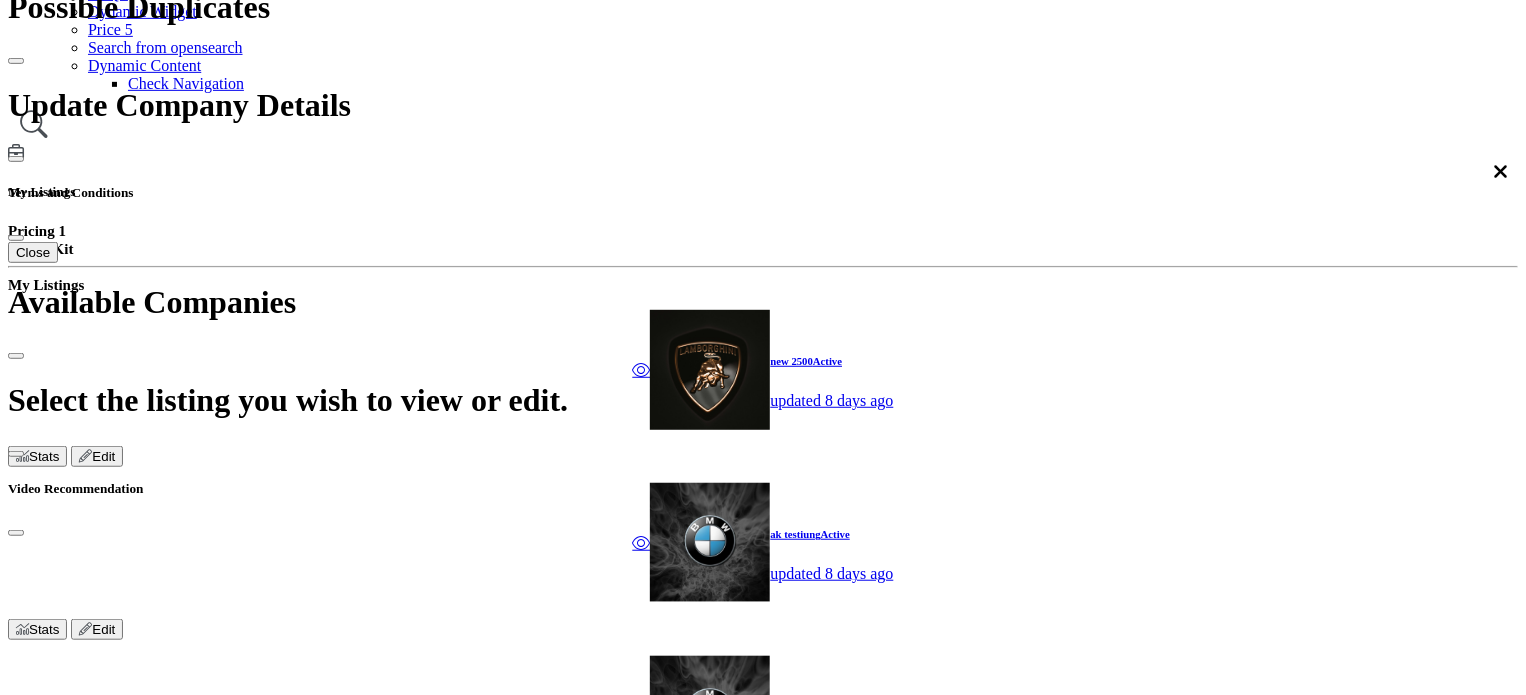 scroll, scrollTop: 700, scrollLeft: 0, axis: vertical 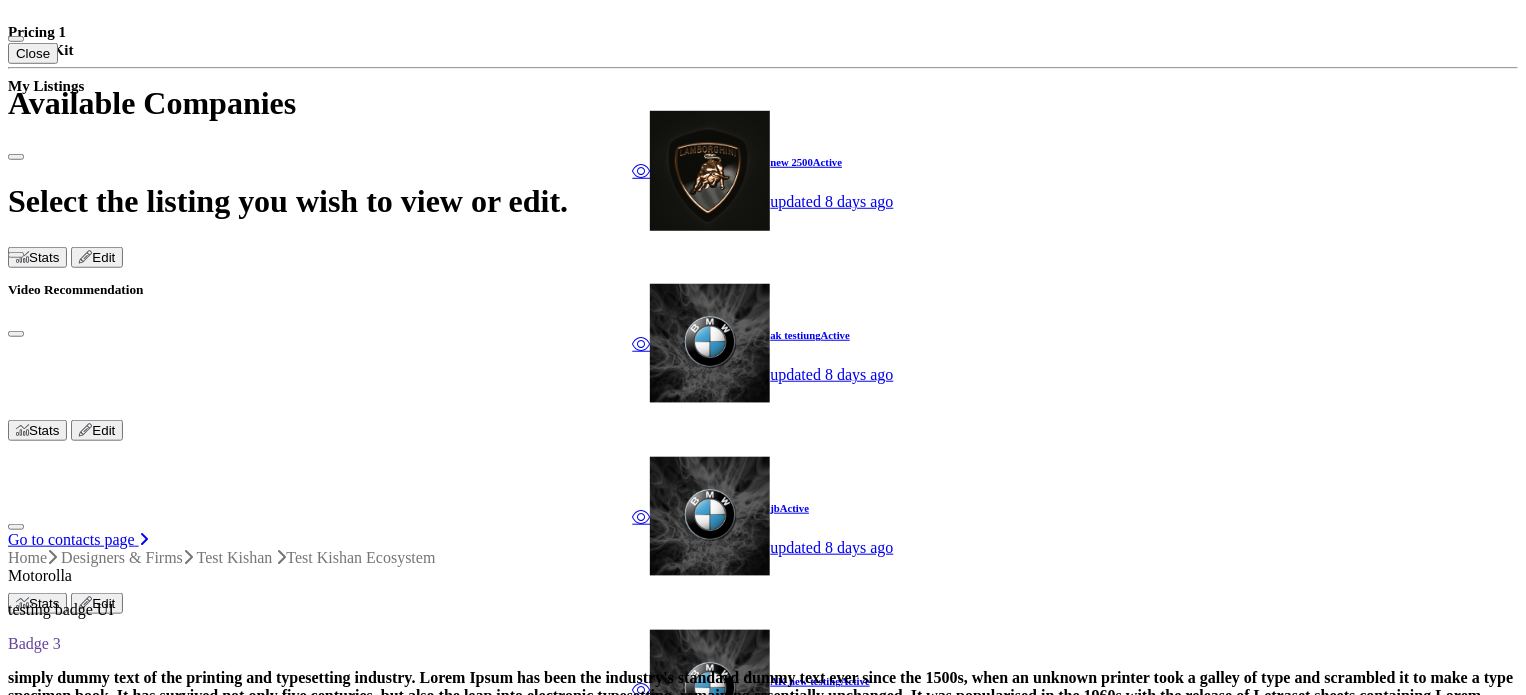 click on "Network Map" at bounding box center (95, 52097) 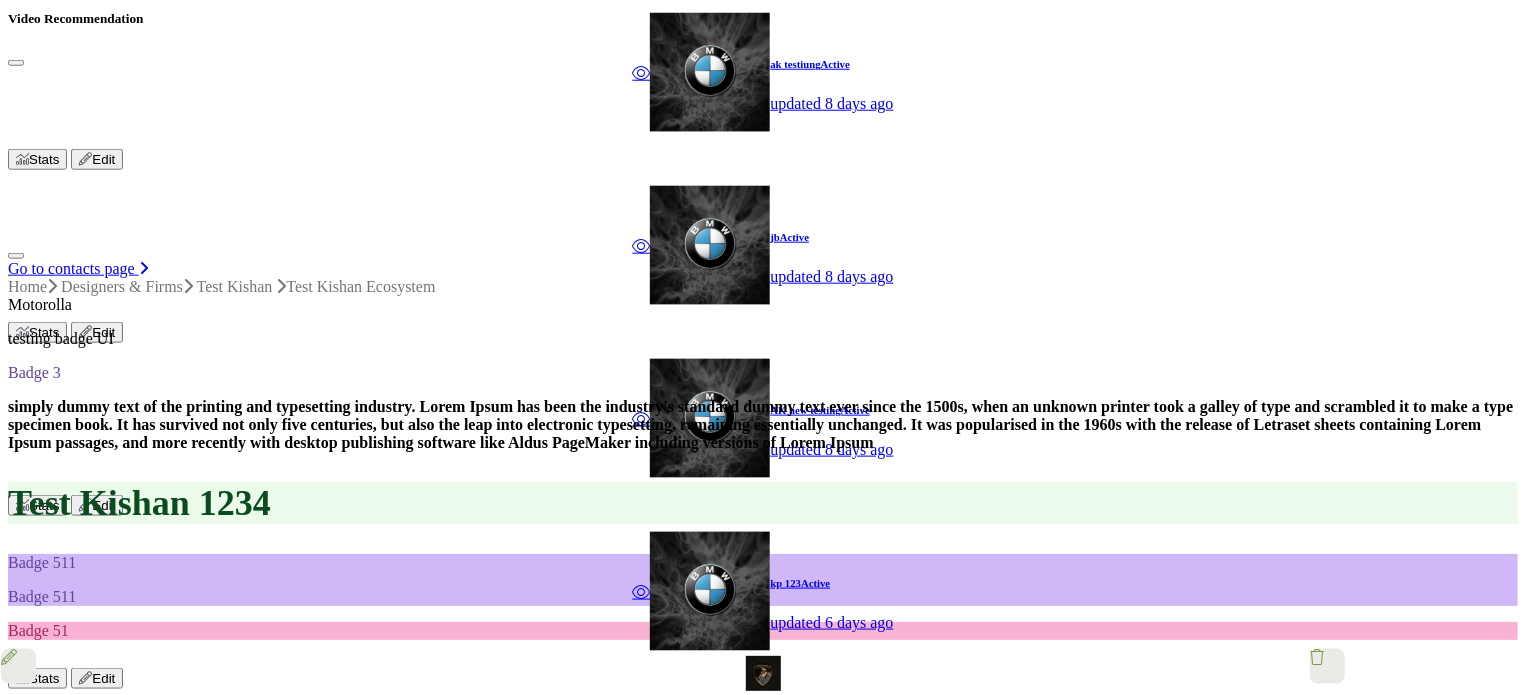 scroll, scrollTop: 1000, scrollLeft: 0, axis: vertical 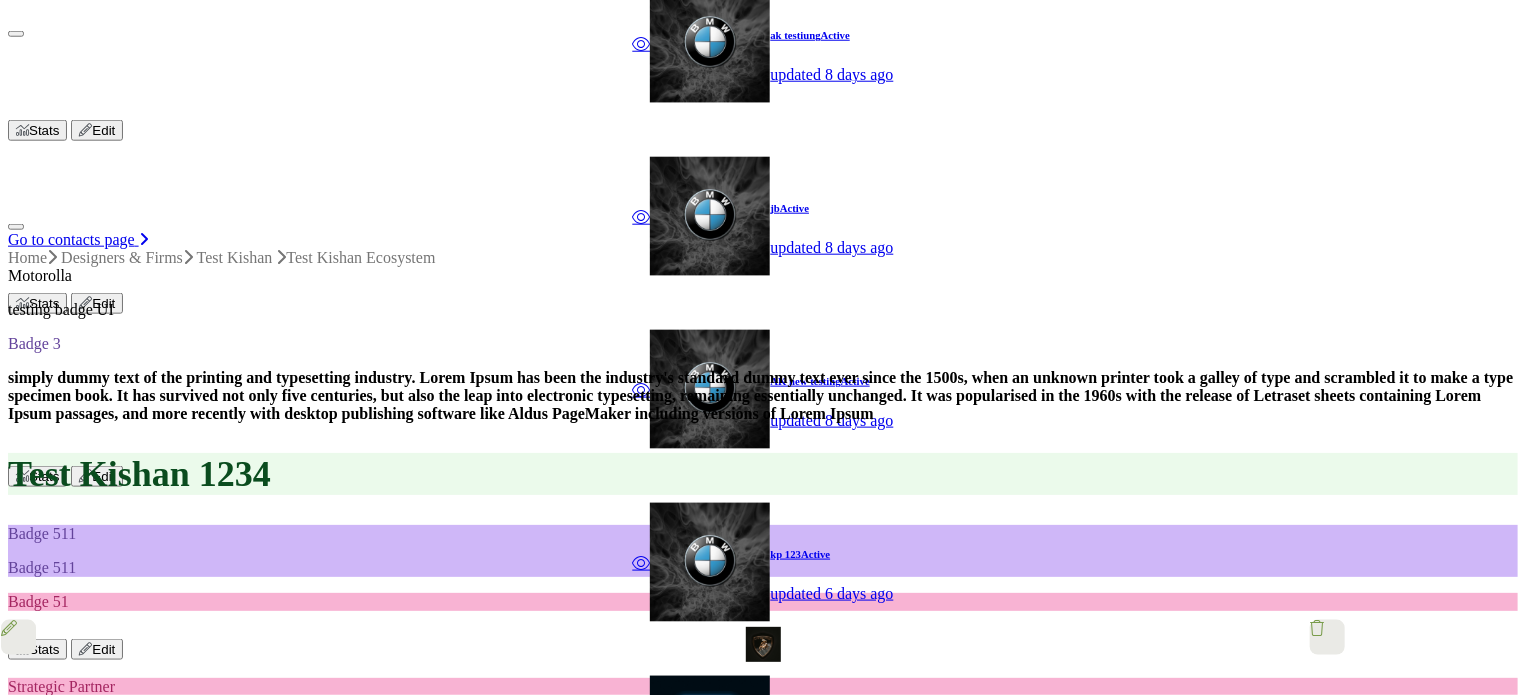type 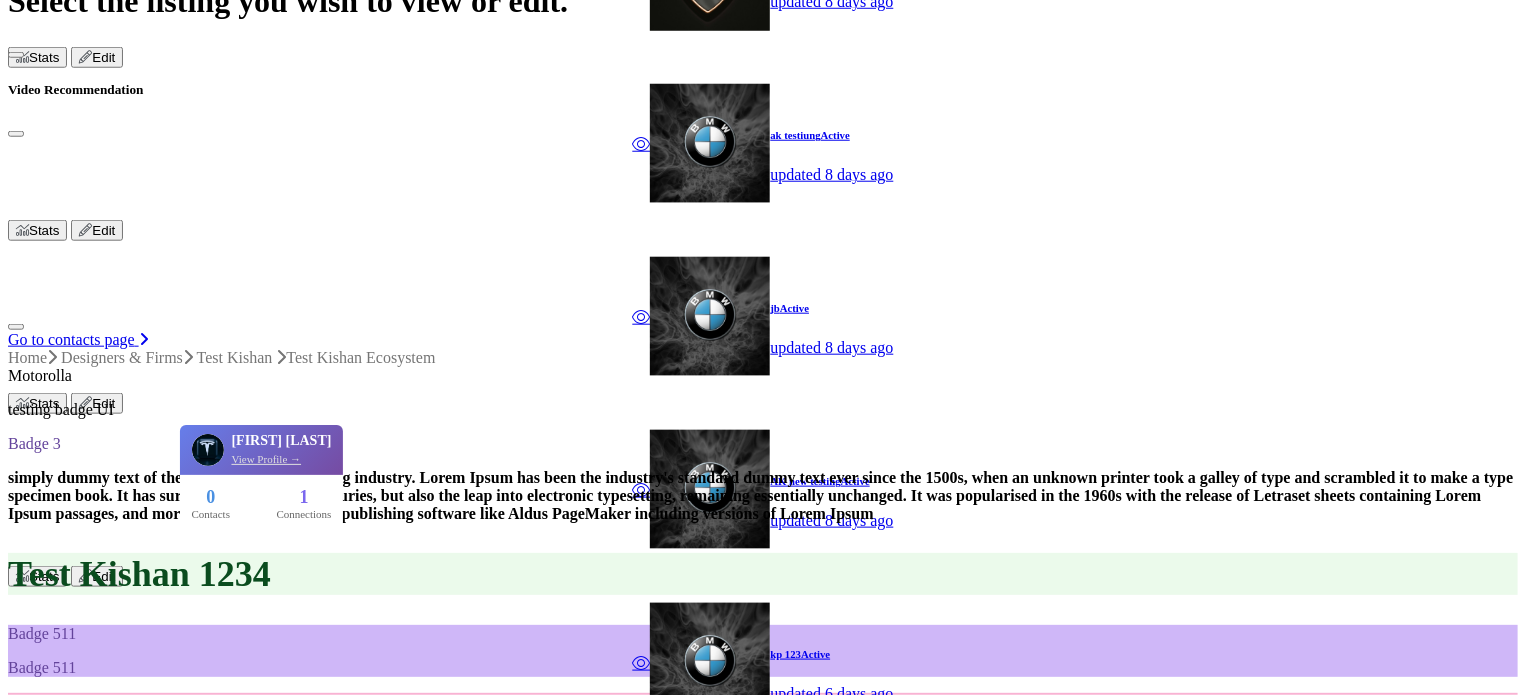 click on "⟲" at bounding box center (20, 72360) 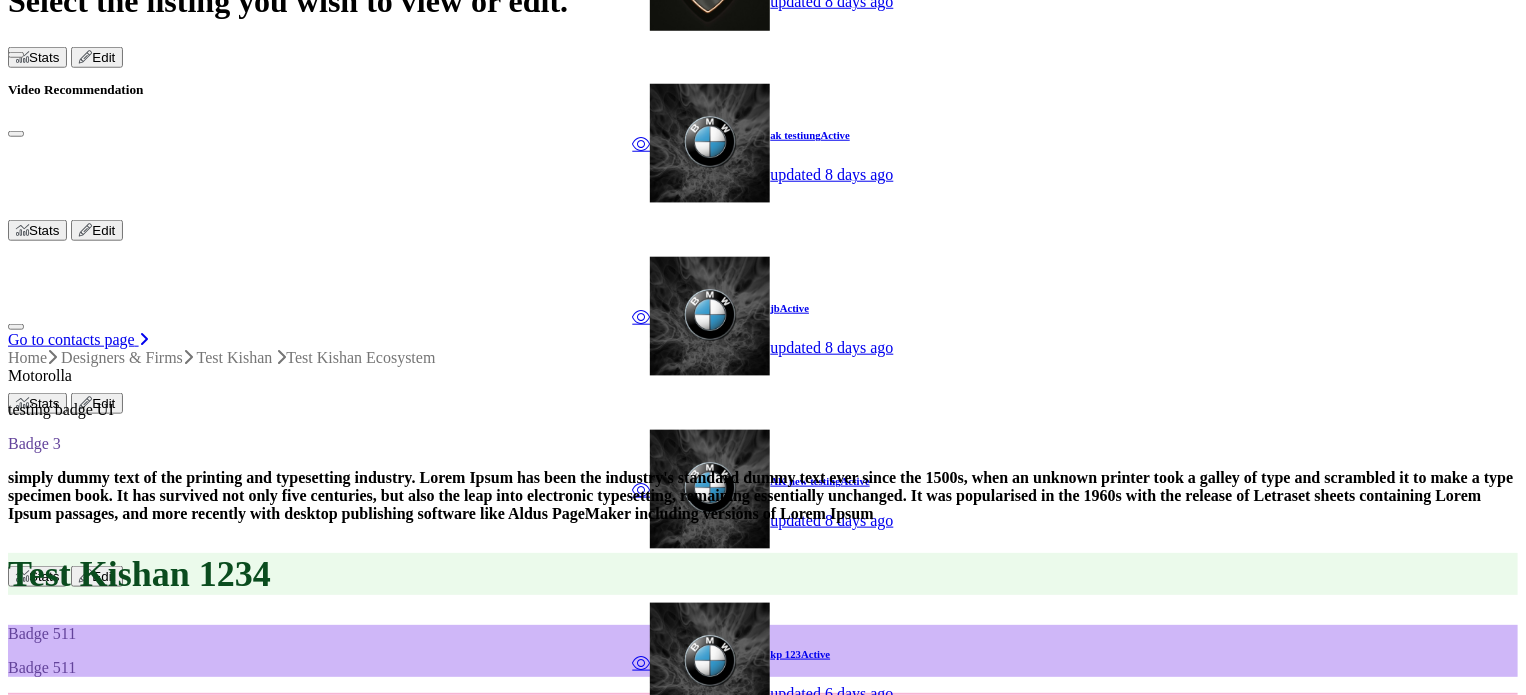 click on "−" at bounding box center [76, 72360] 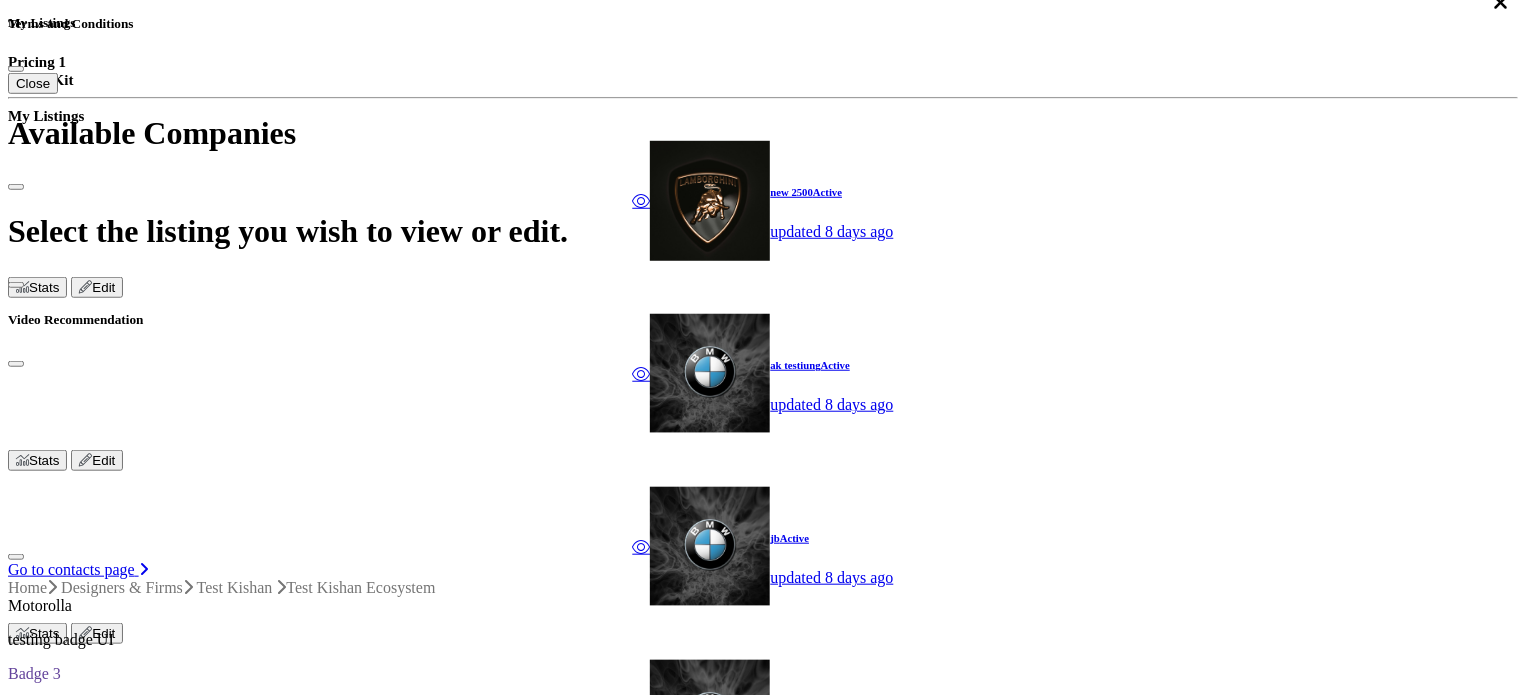 scroll, scrollTop: 700, scrollLeft: 0, axis: vertical 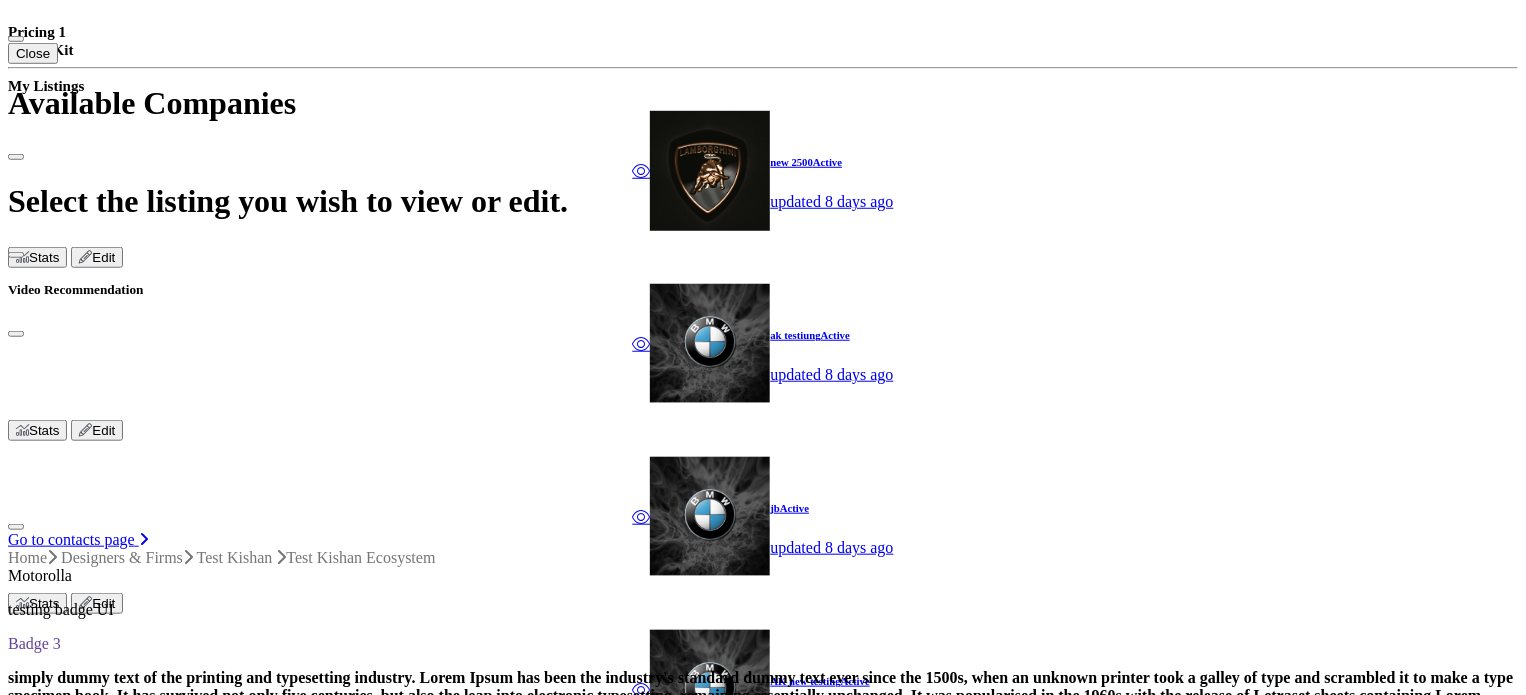 click on "Filter" at bounding box center [45, 50793] 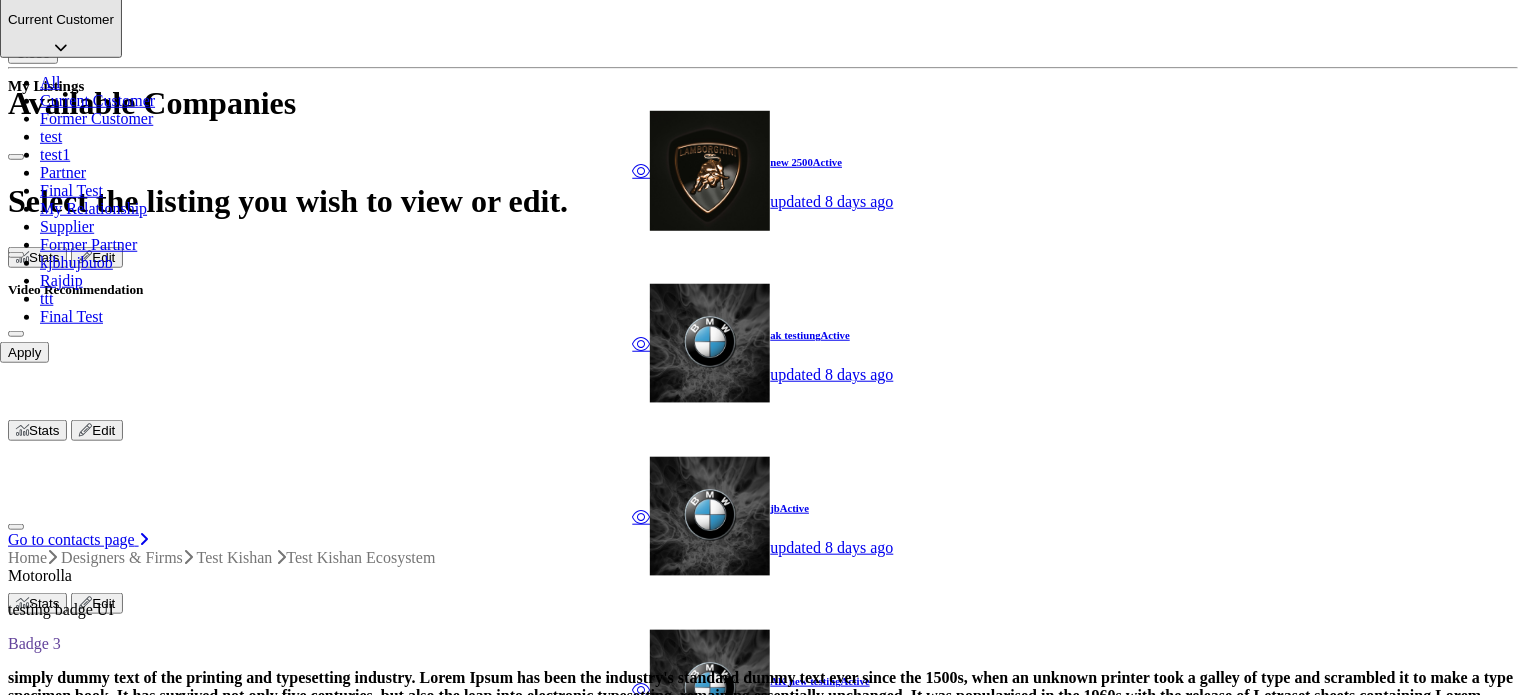 click on "My Badges 19122024
Test Image Badge 2
sd
0
badge cibr" at bounding box center [763, 42133] 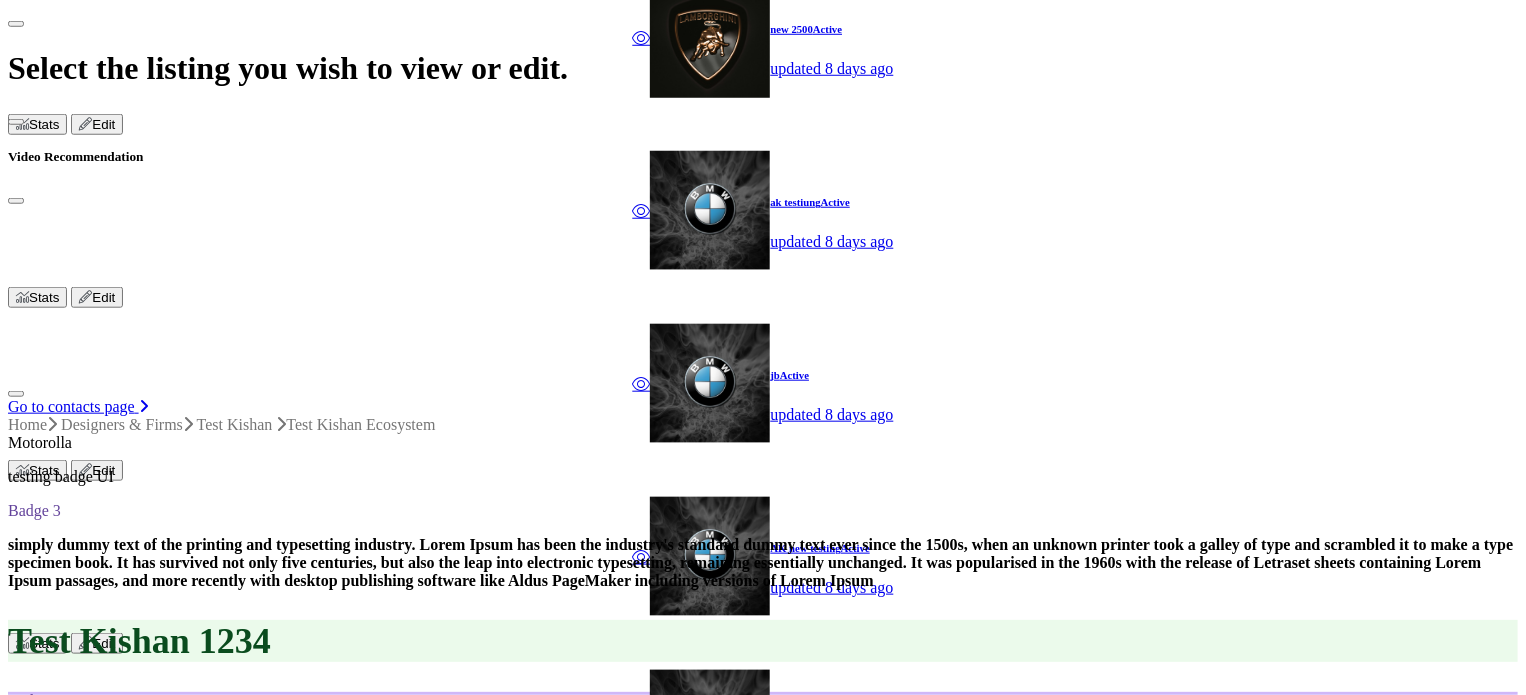 scroll, scrollTop: 900, scrollLeft: 0, axis: vertical 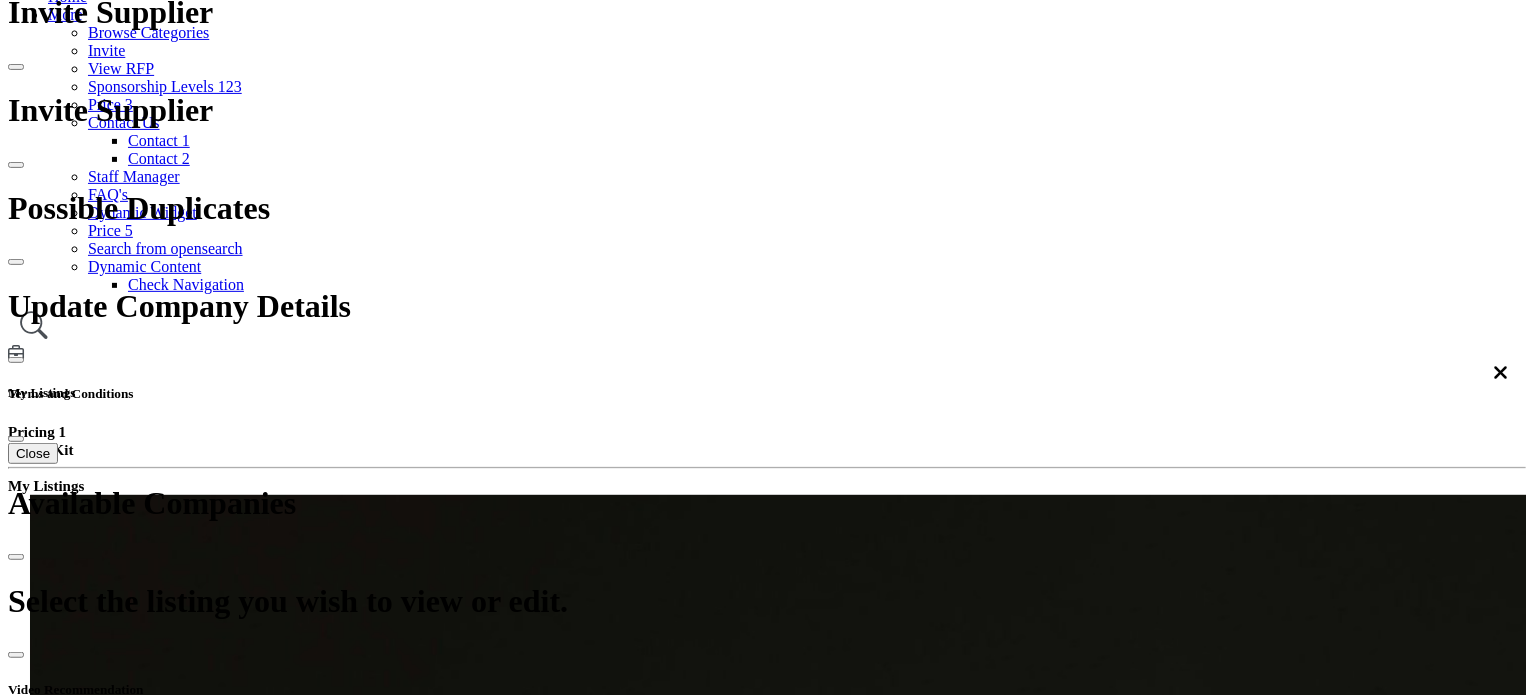 click on "Ecosystem" at bounding box center (733, 1961) 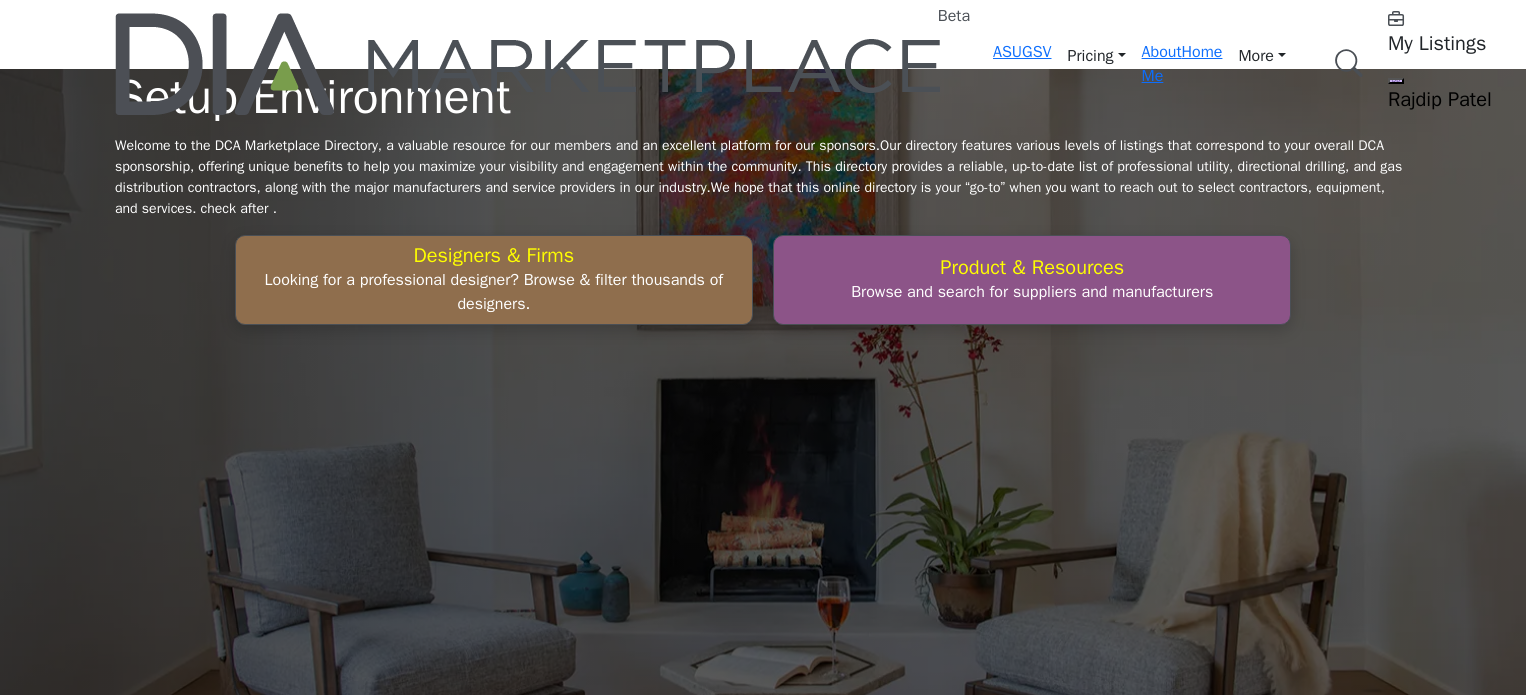 scroll, scrollTop: 0, scrollLeft: 0, axis: both 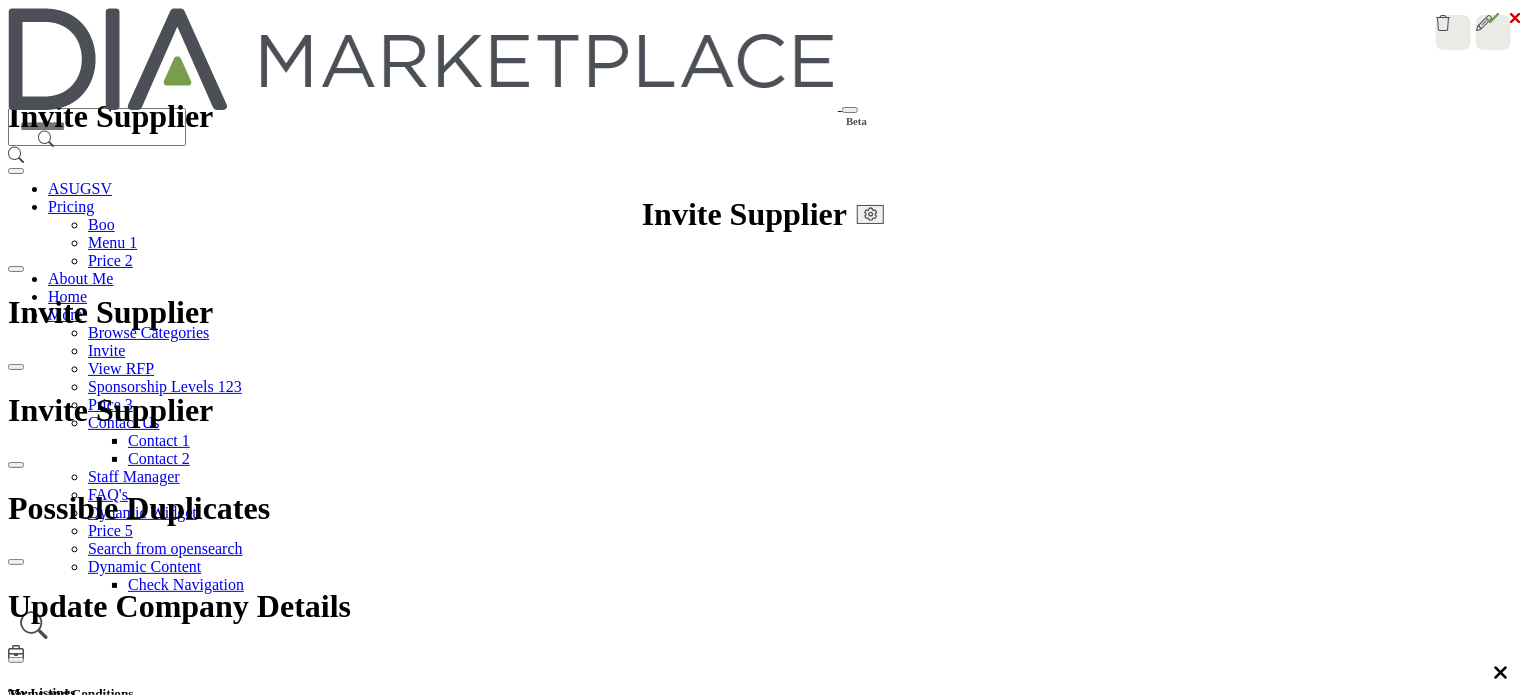 click on "Ecosystem" at bounding box center (733, 2512) 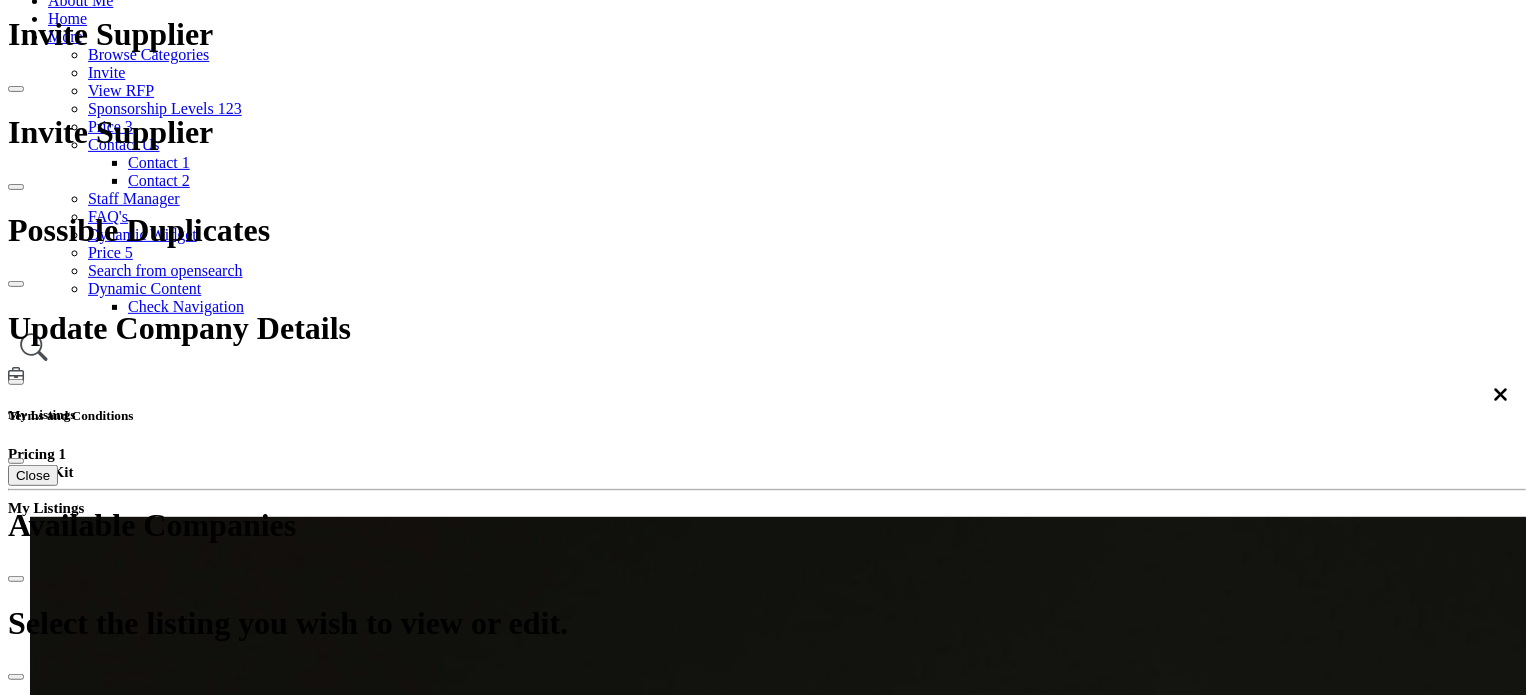 scroll, scrollTop: 300, scrollLeft: 0, axis: vertical 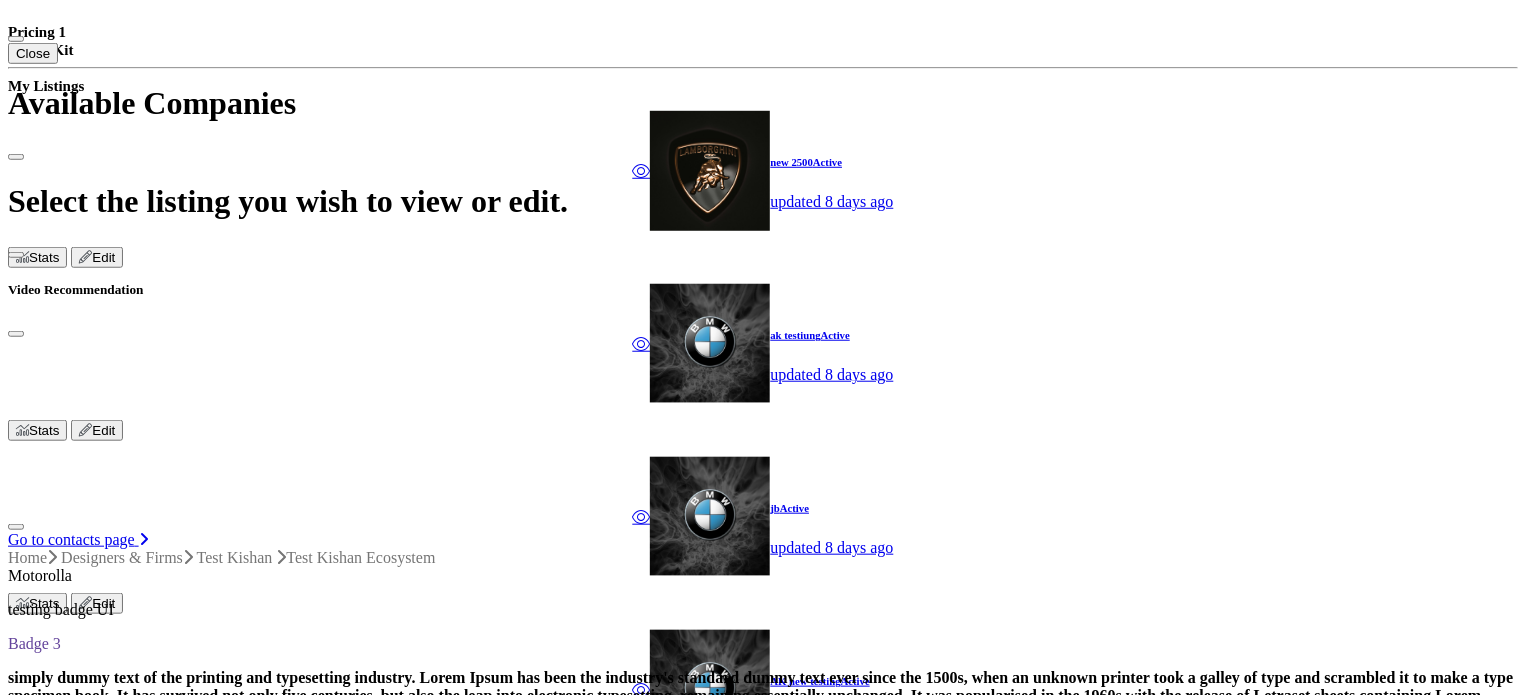 click on "Network Map" at bounding box center [95, 52097] 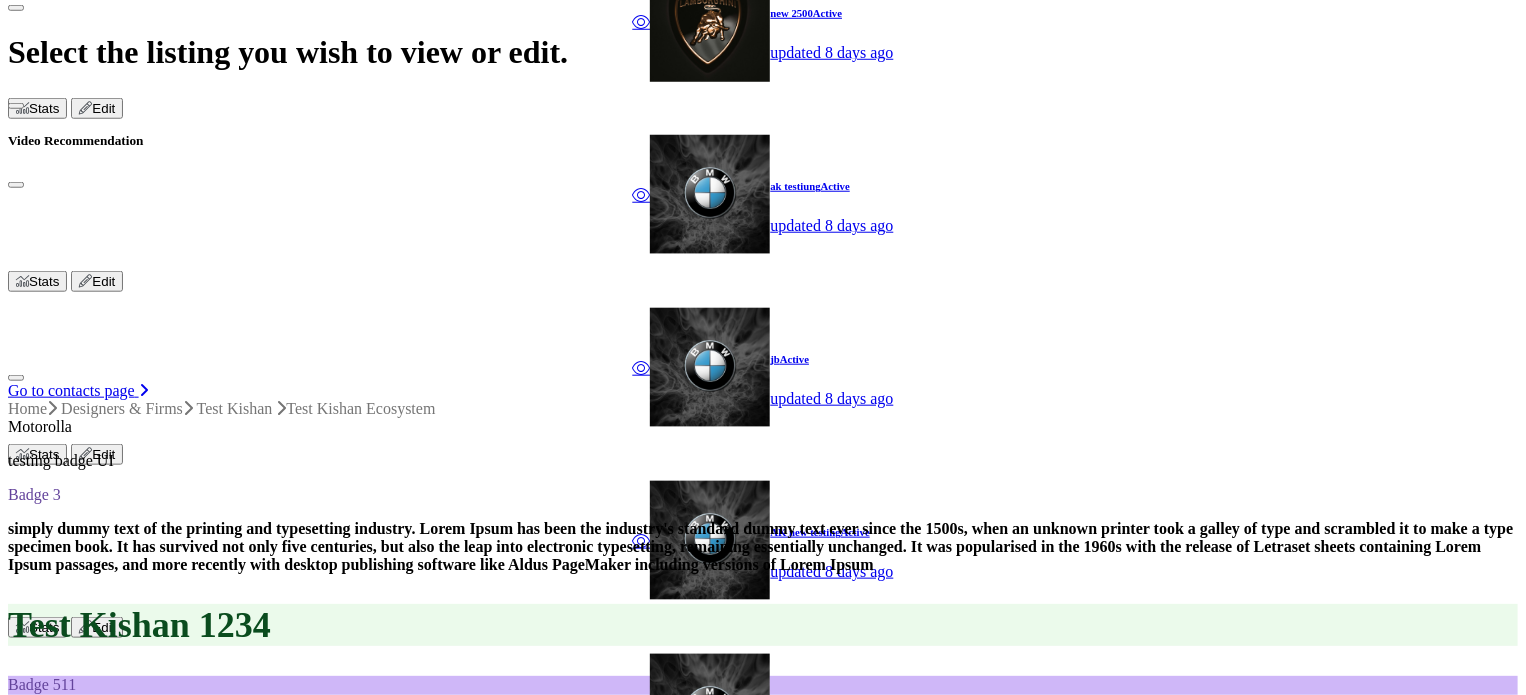 scroll, scrollTop: 900, scrollLeft: 0, axis: vertical 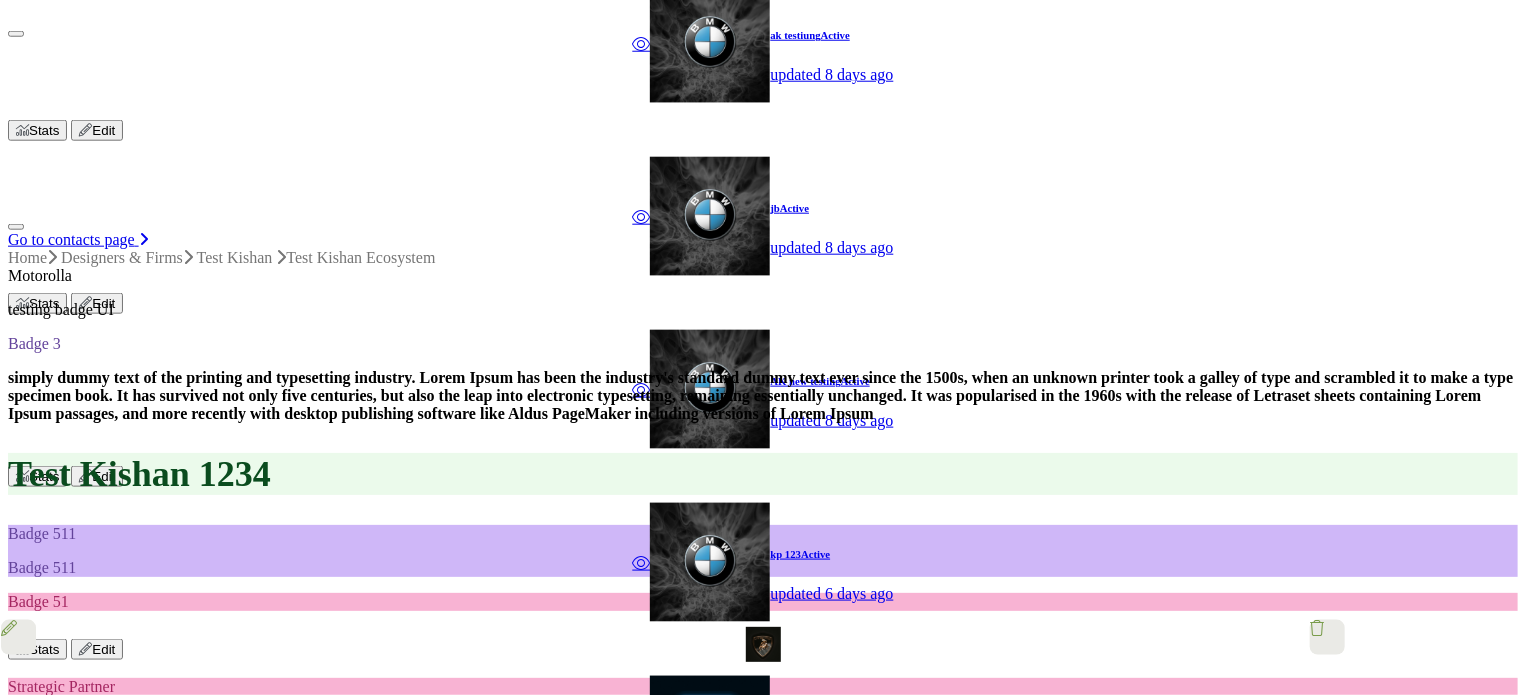 click on "⟲" at bounding box center (20, 72260) 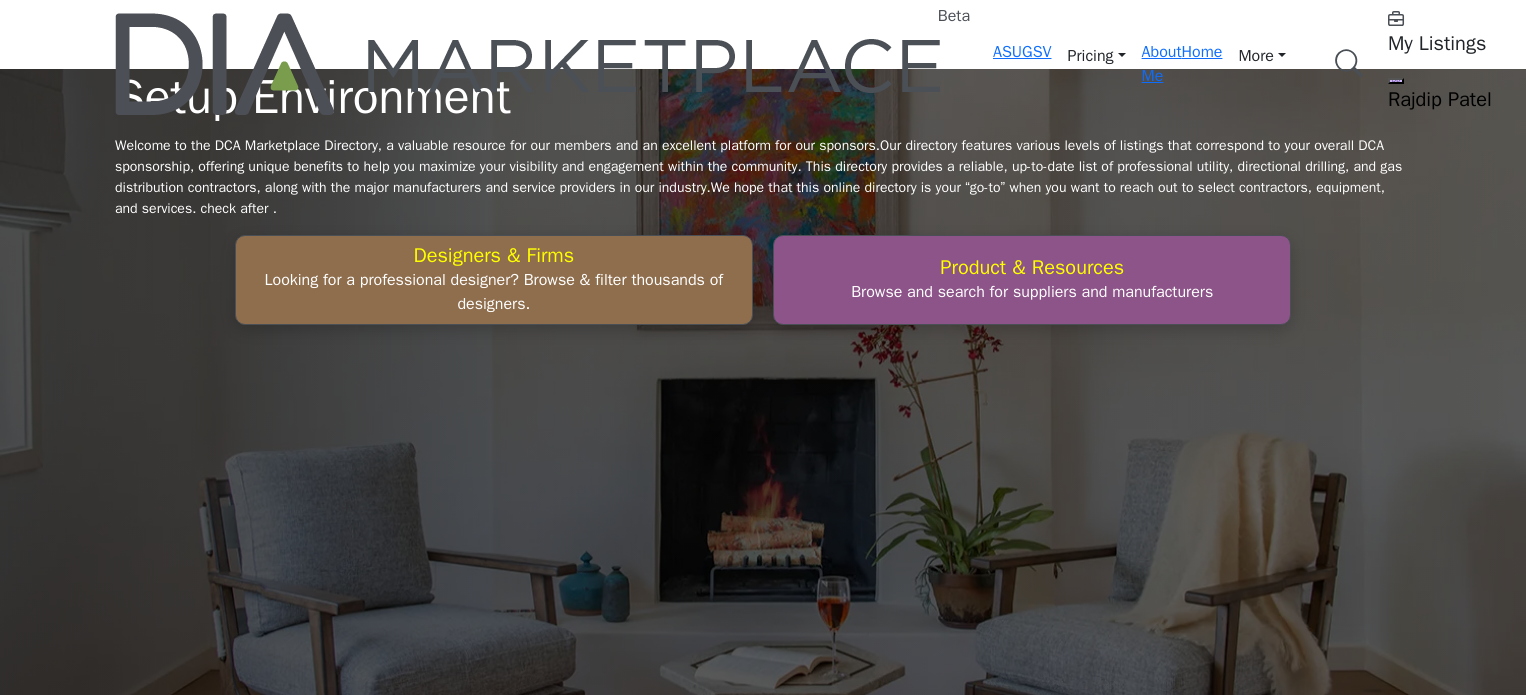 scroll, scrollTop: 0, scrollLeft: 0, axis: both 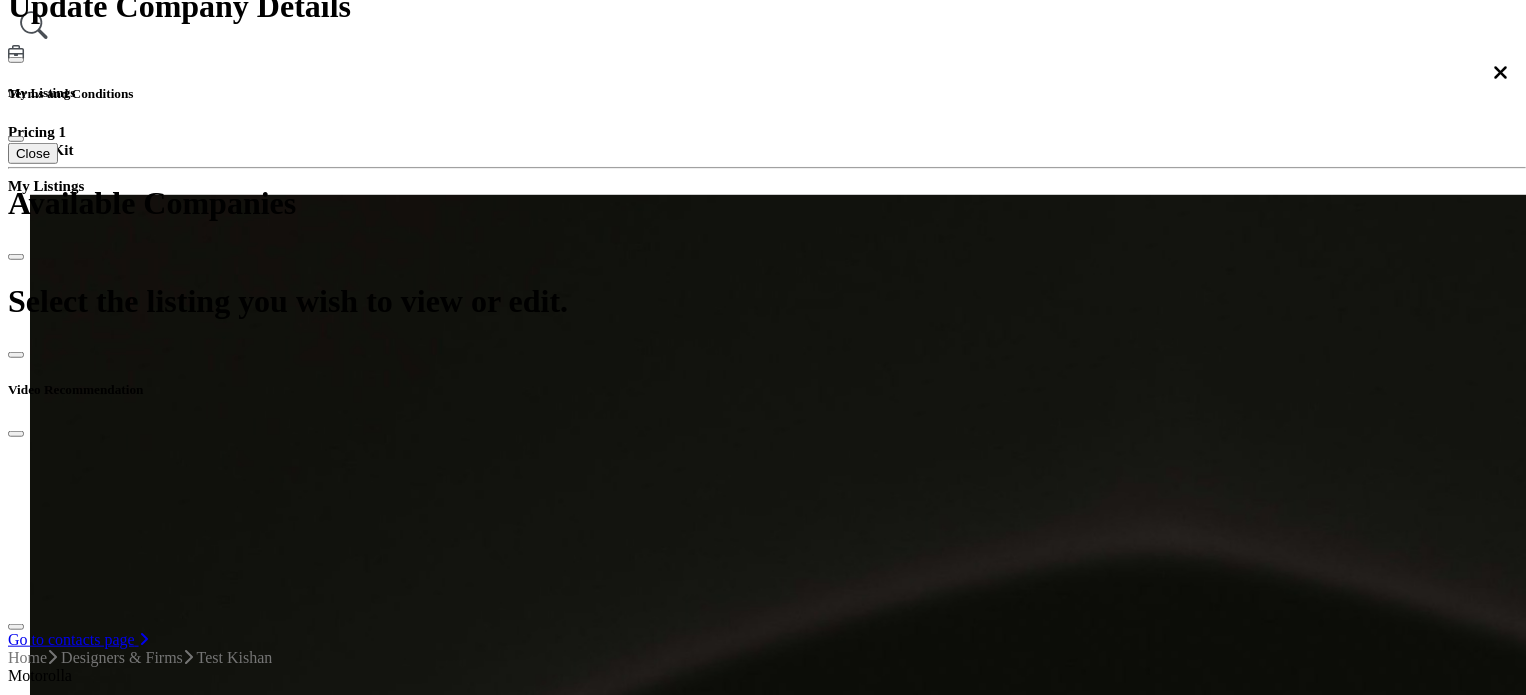 click at bounding box center (0, 0) 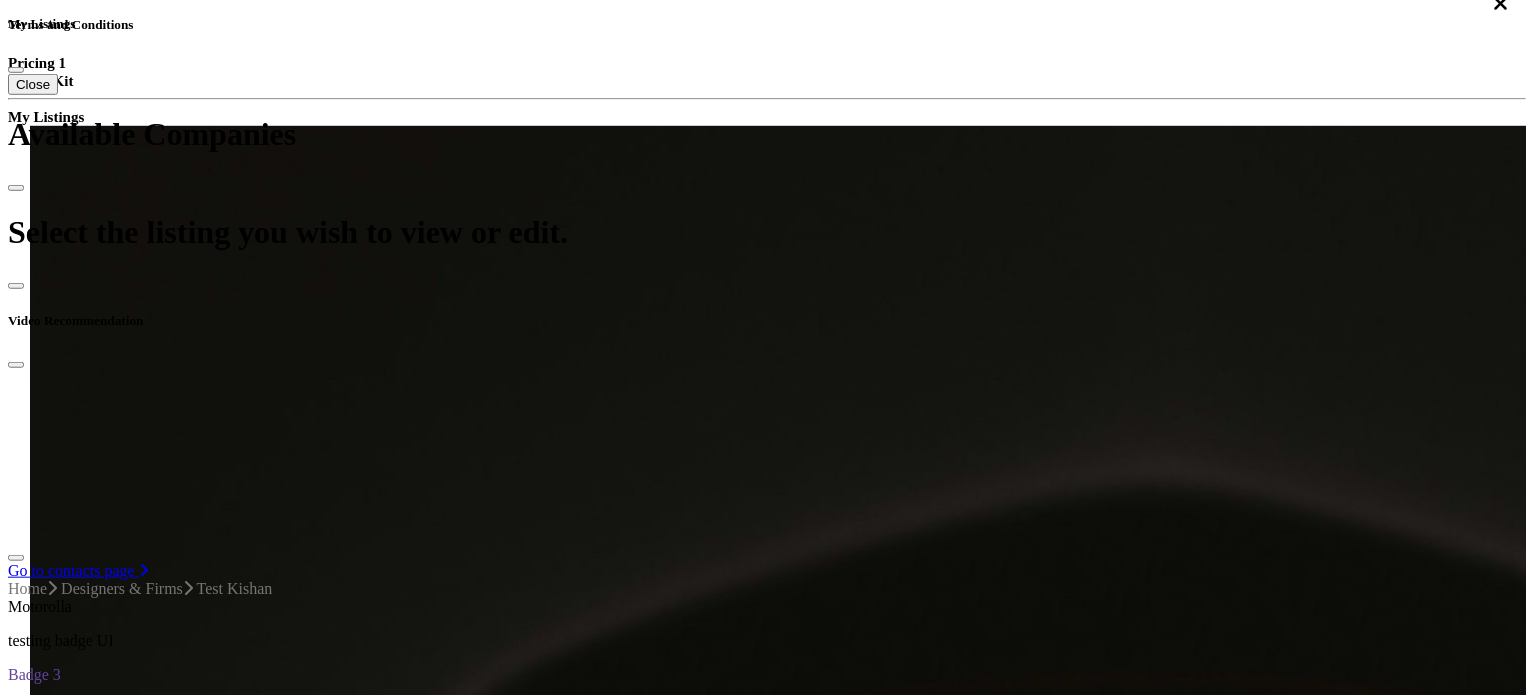 scroll, scrollTop: 800, scrollLeft: 0, axis: vertical 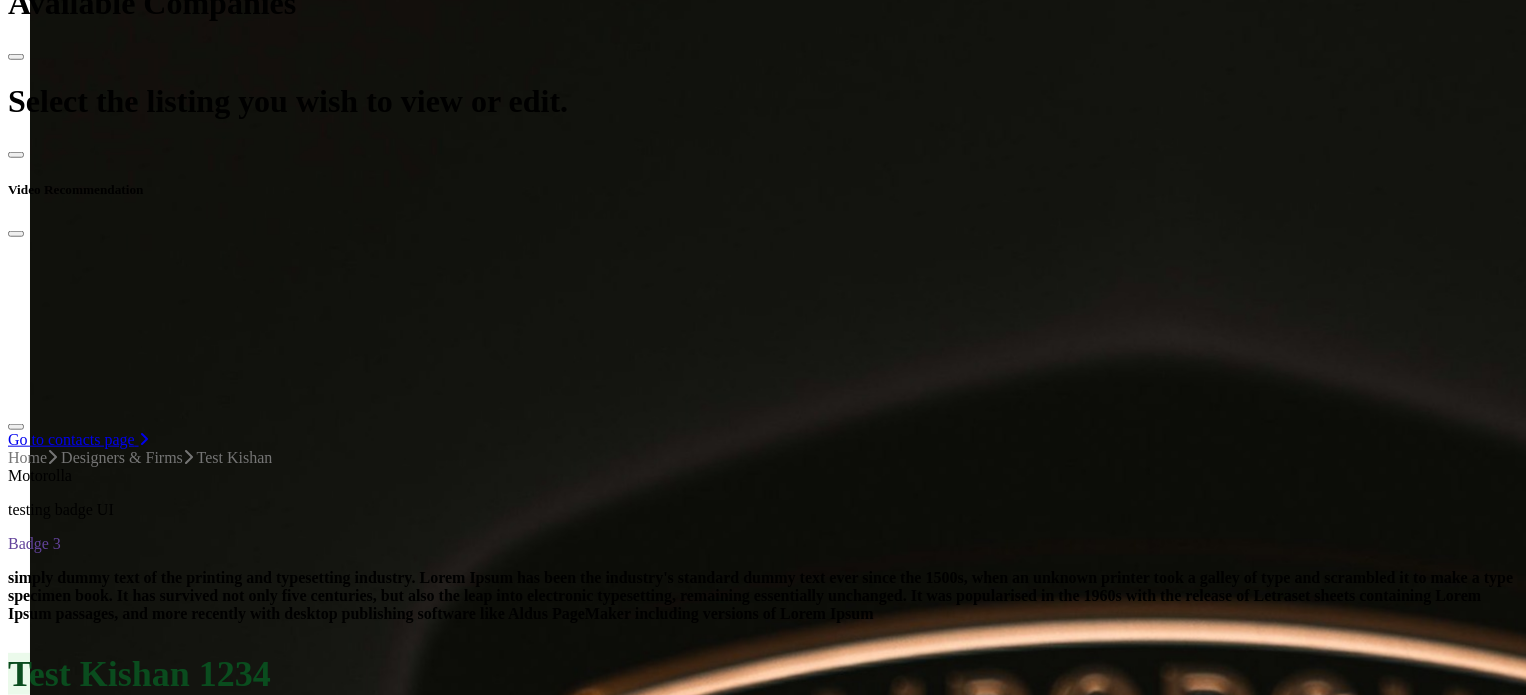 click on "Show Less" at bounding box center [44, 24280] 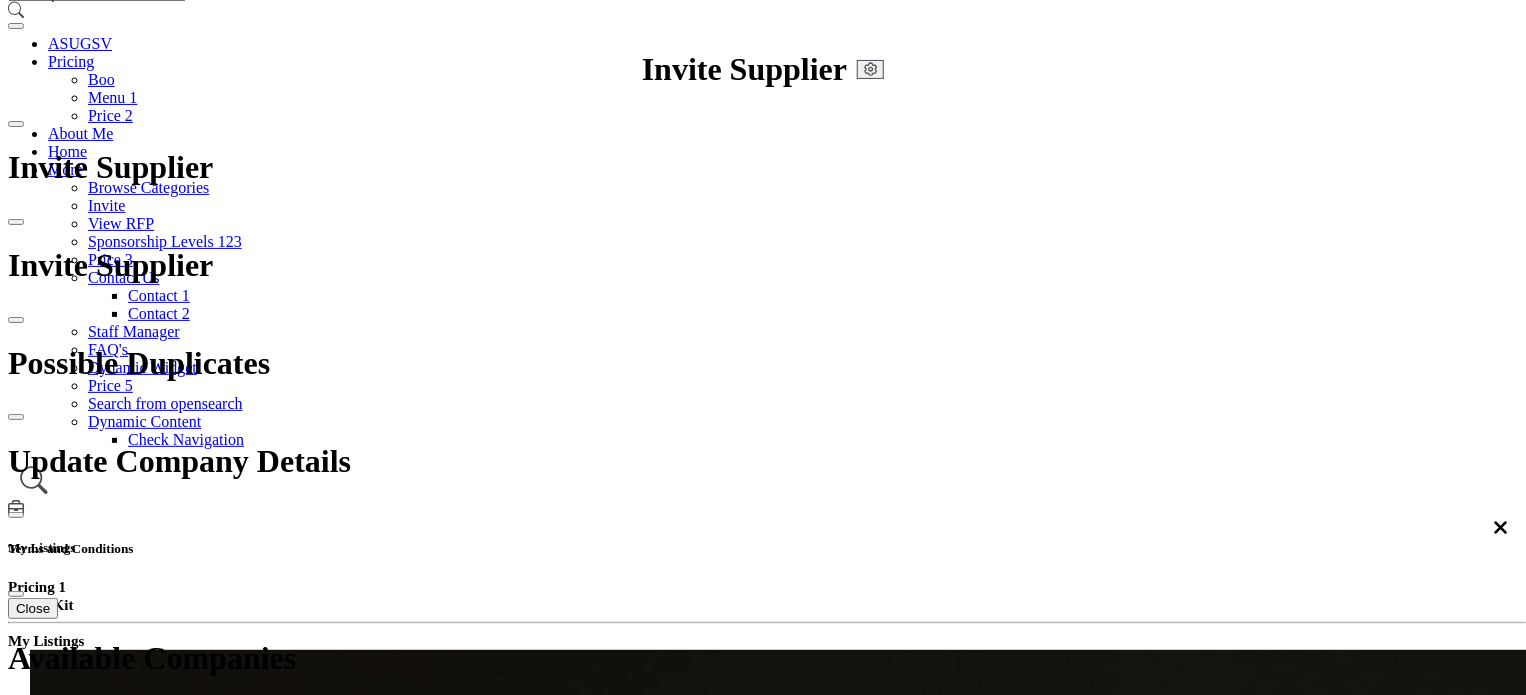 scroll, scrollTop: 200, scrollLeft: 0, axis: vertical 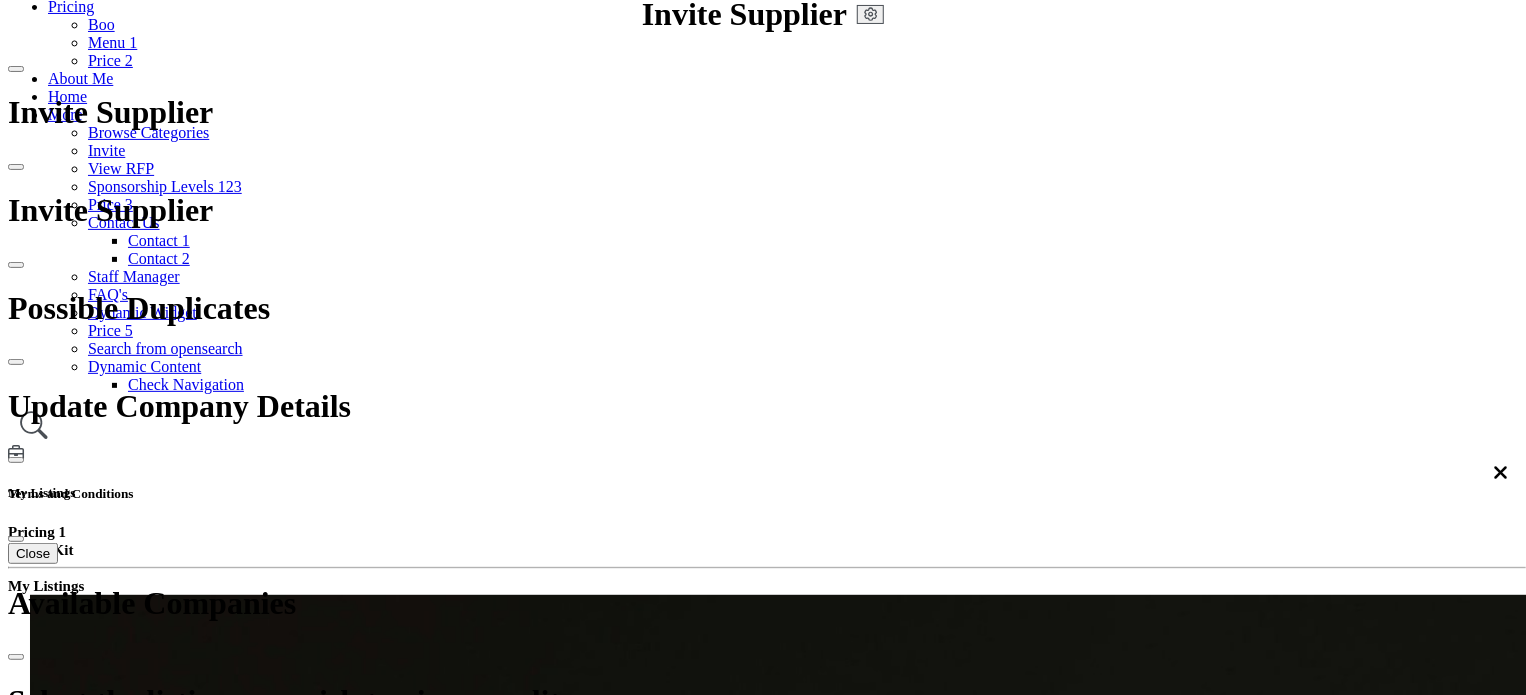 click on "Ecosystem" at bounding box center [733, 2312] 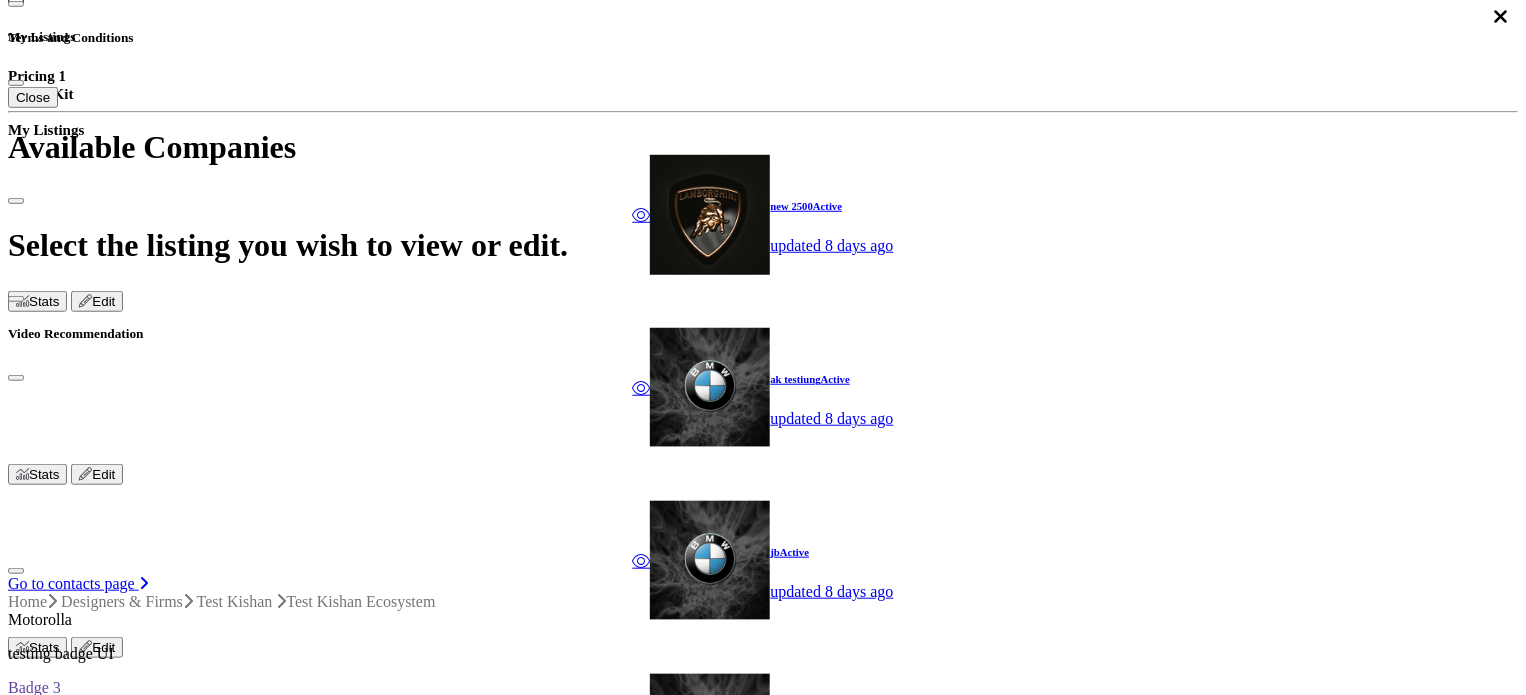 scroll, scrollTop: 600, scrollLeft: 0, axis: vertical 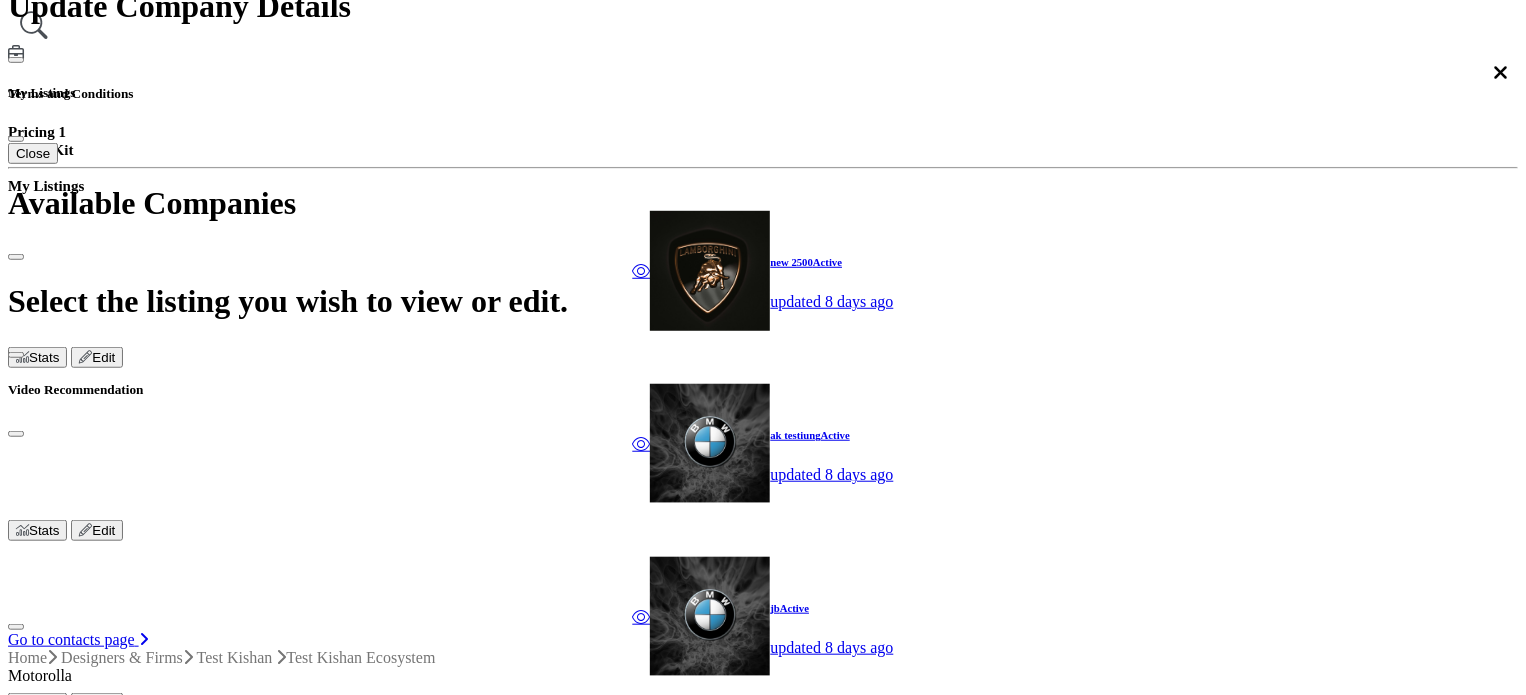 click on "Network Map" at bounding box center (95, 52197) 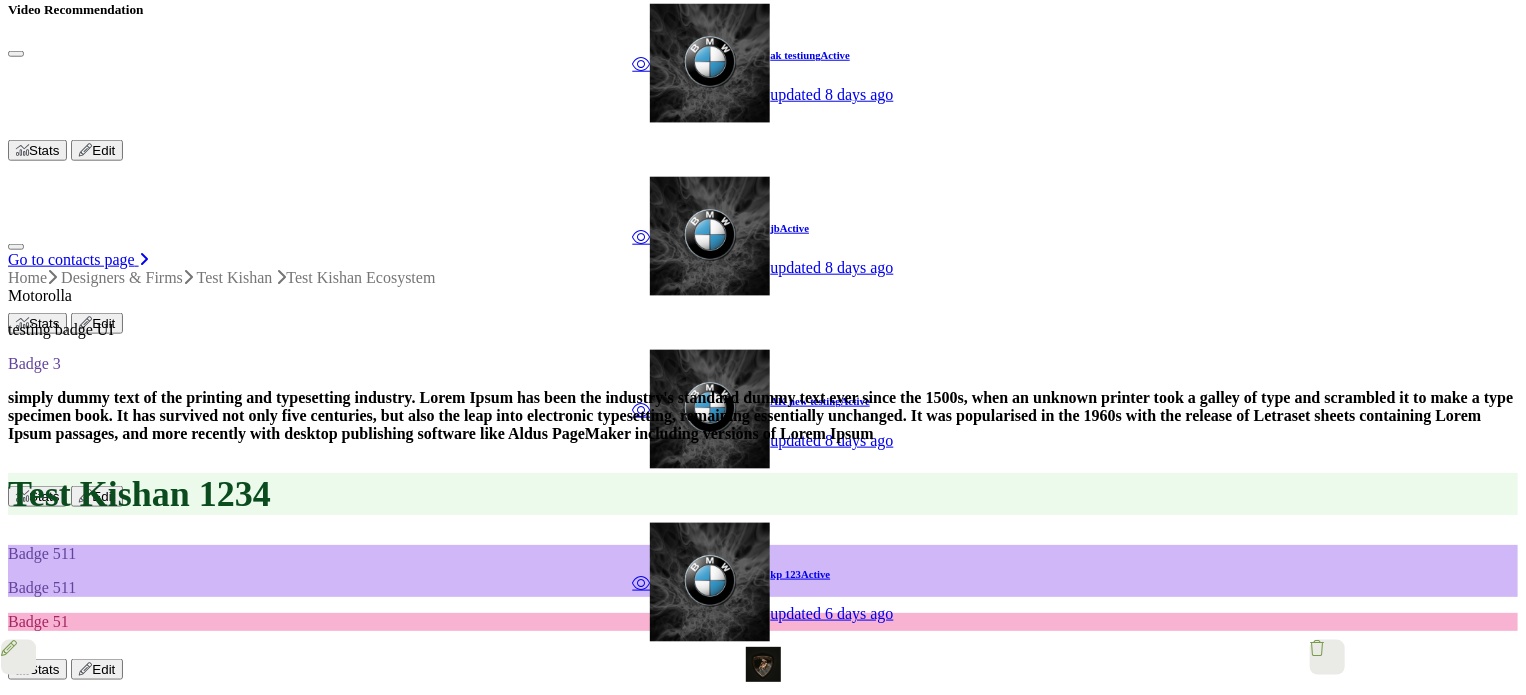scroll, scrollTop: 1100, scrollLeft: 0, axis: vertical 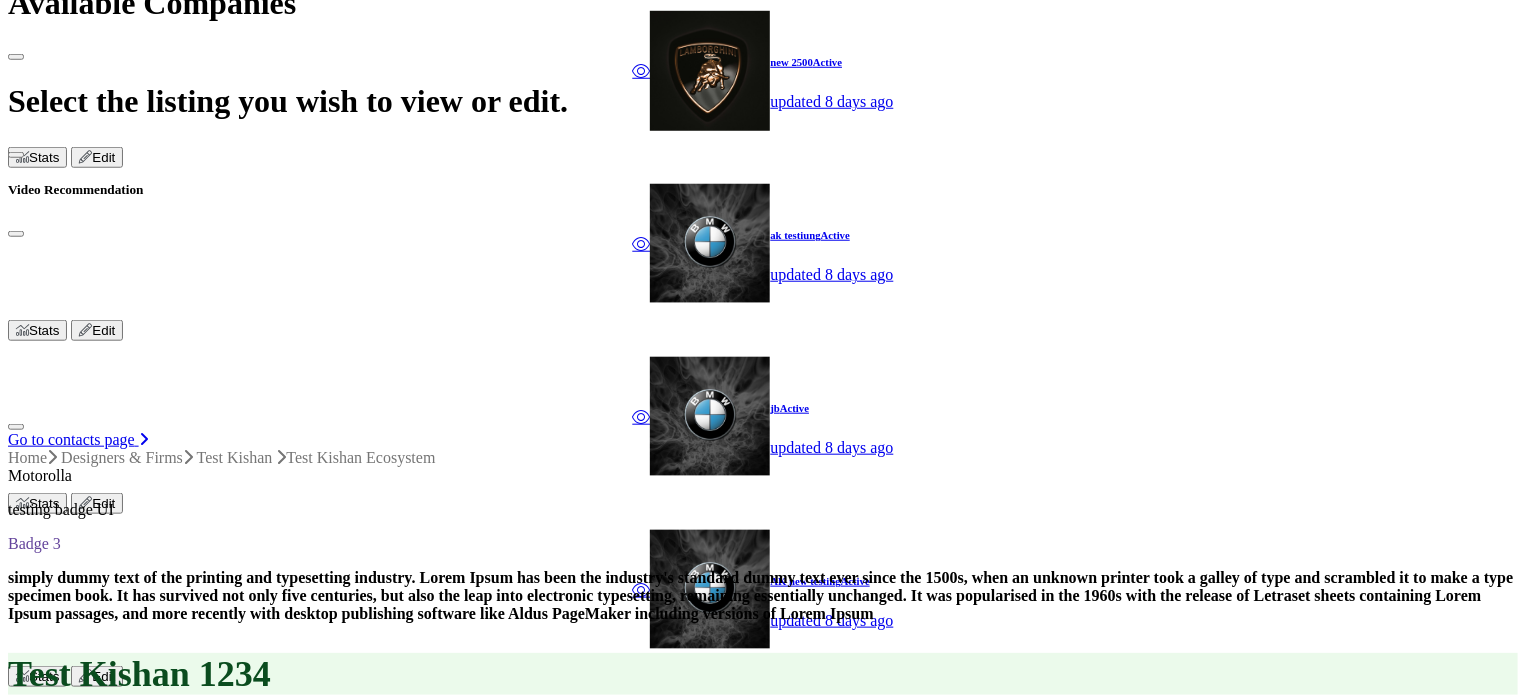 click at bounding box center [72, 50556] 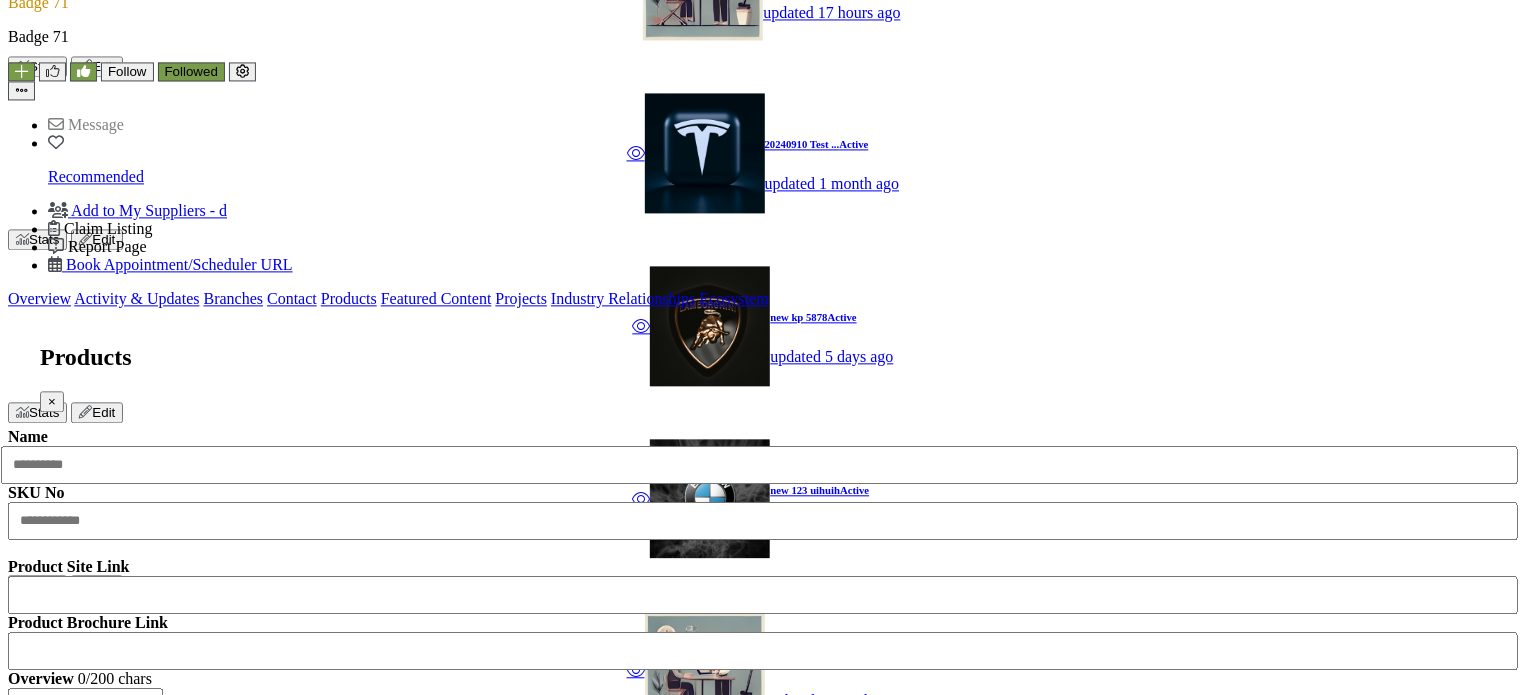 scroll, scrollTop: 2100, scrollLeft: 0, axis: vertical 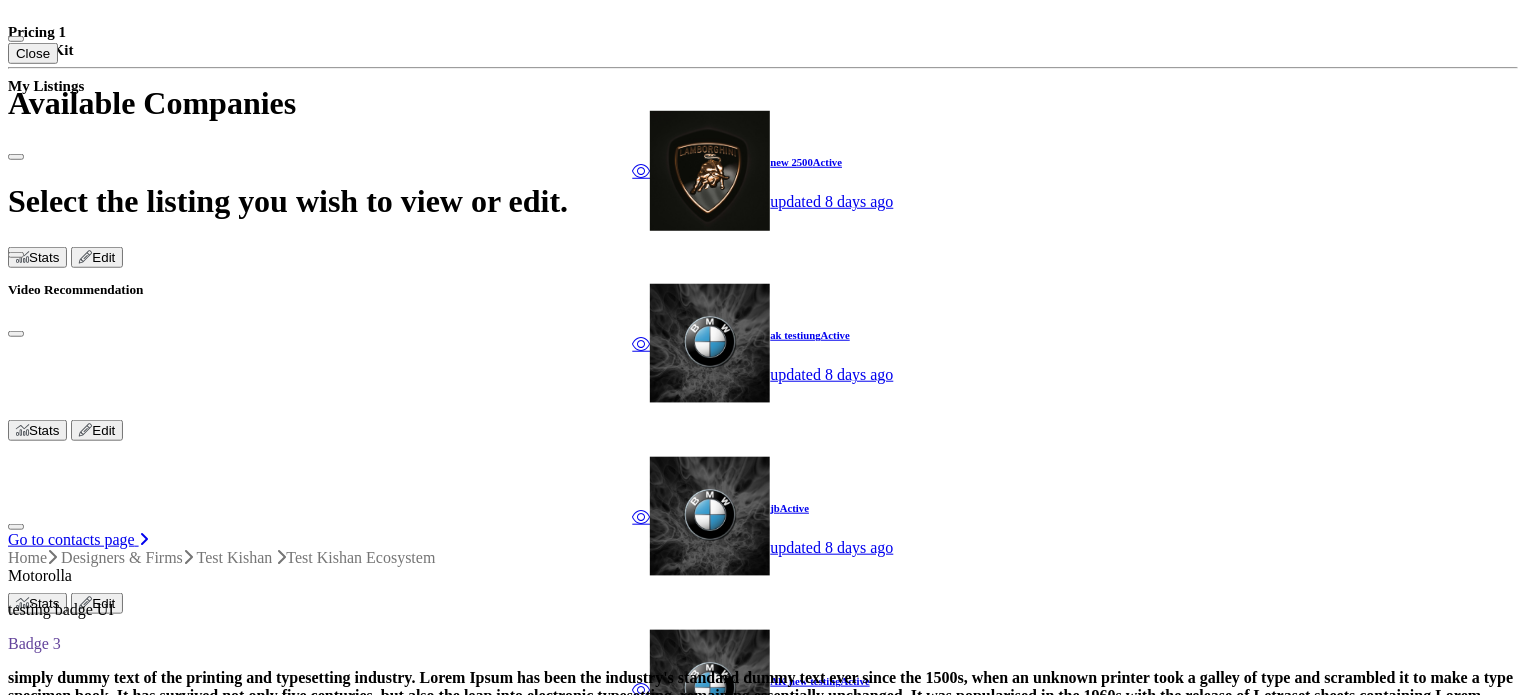 click on "Network Map" at bounding box center [95, 52180] 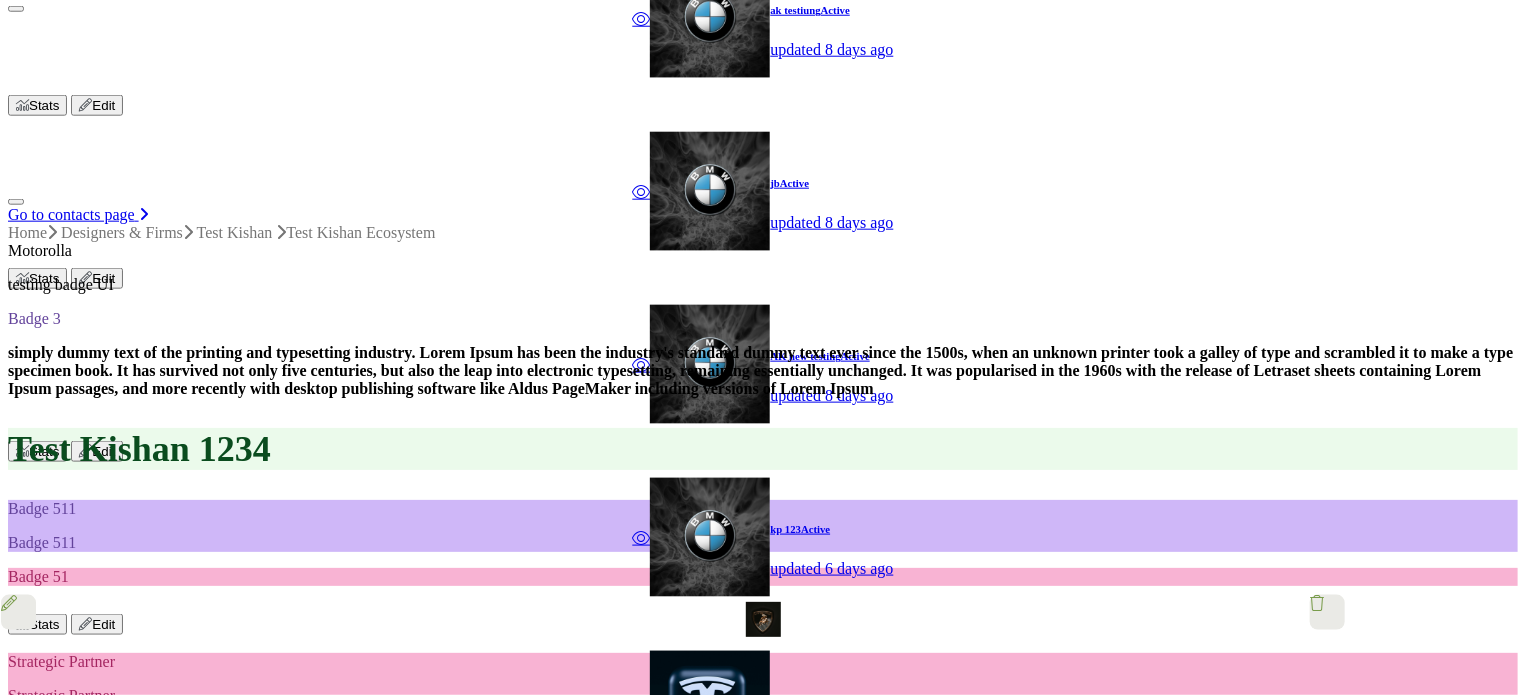 scroll, scrollTop: 900, scrollLeft: 0, axis: vertical 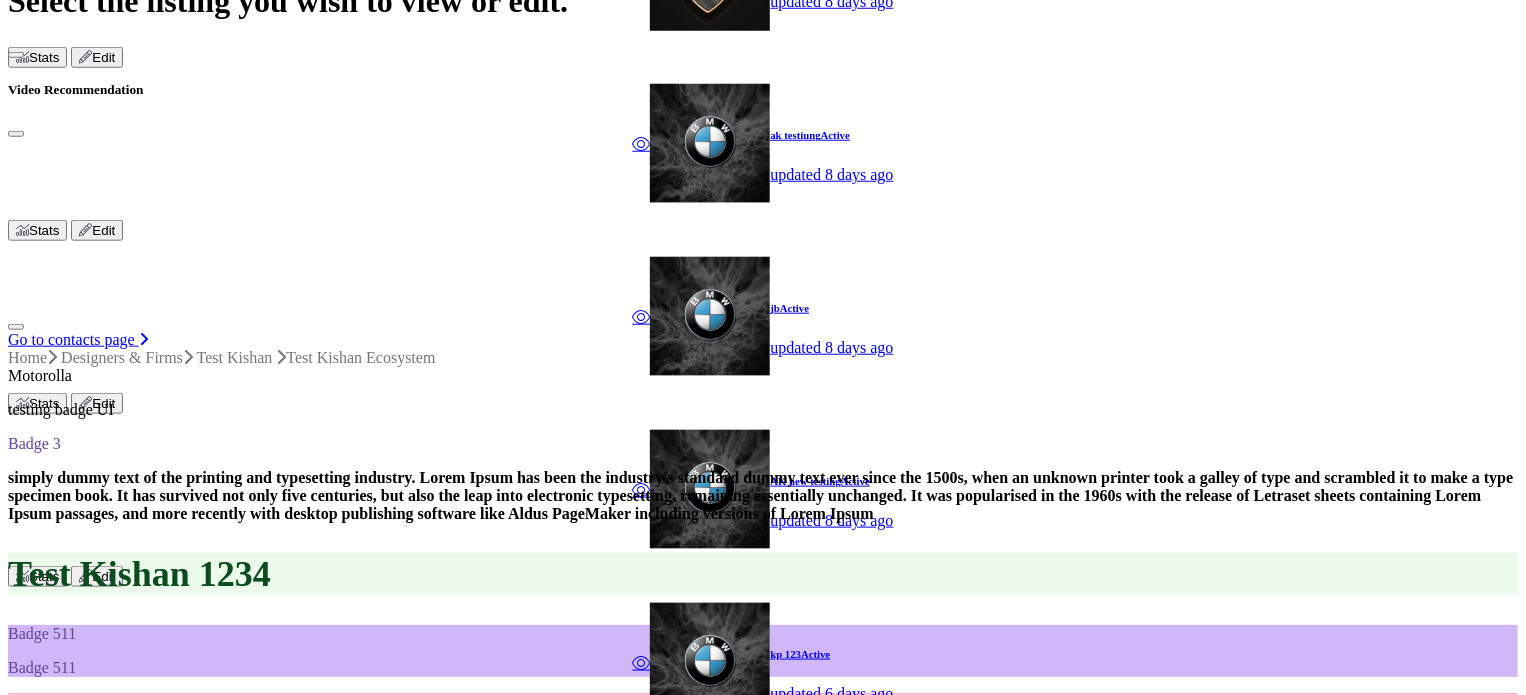 click on "⟲" at bounding box center (20, 59465) 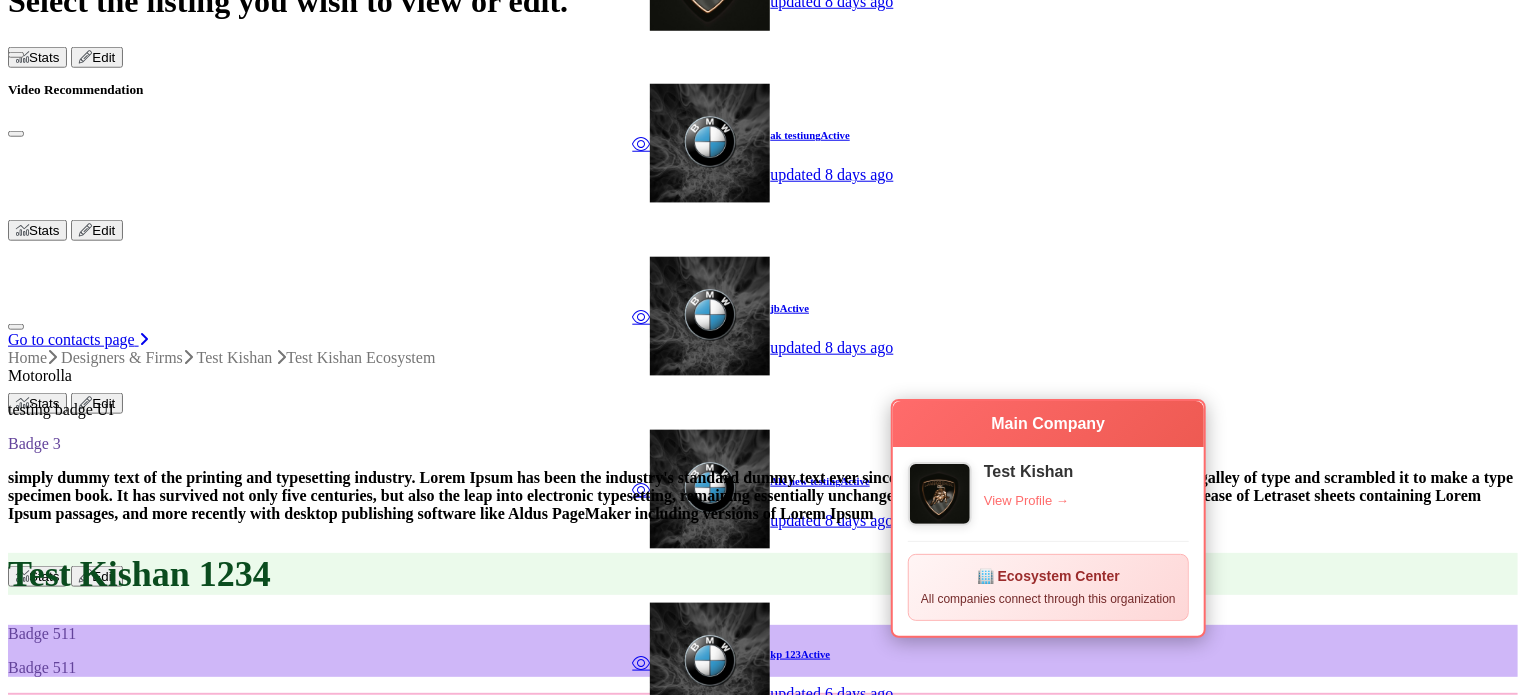 click at bounding box center [290, -615] 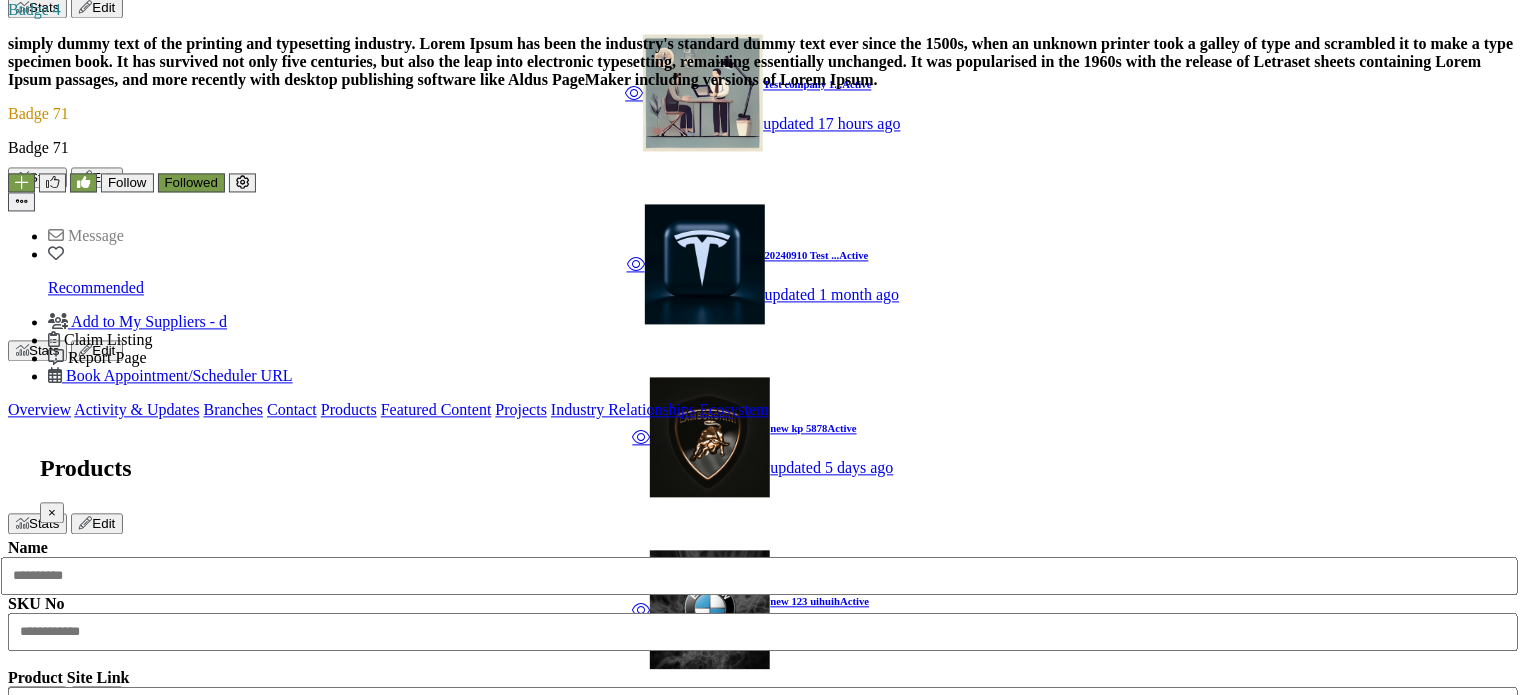 scroll, scrollTop: 2000, scrollLeft: 0, axis: vertical 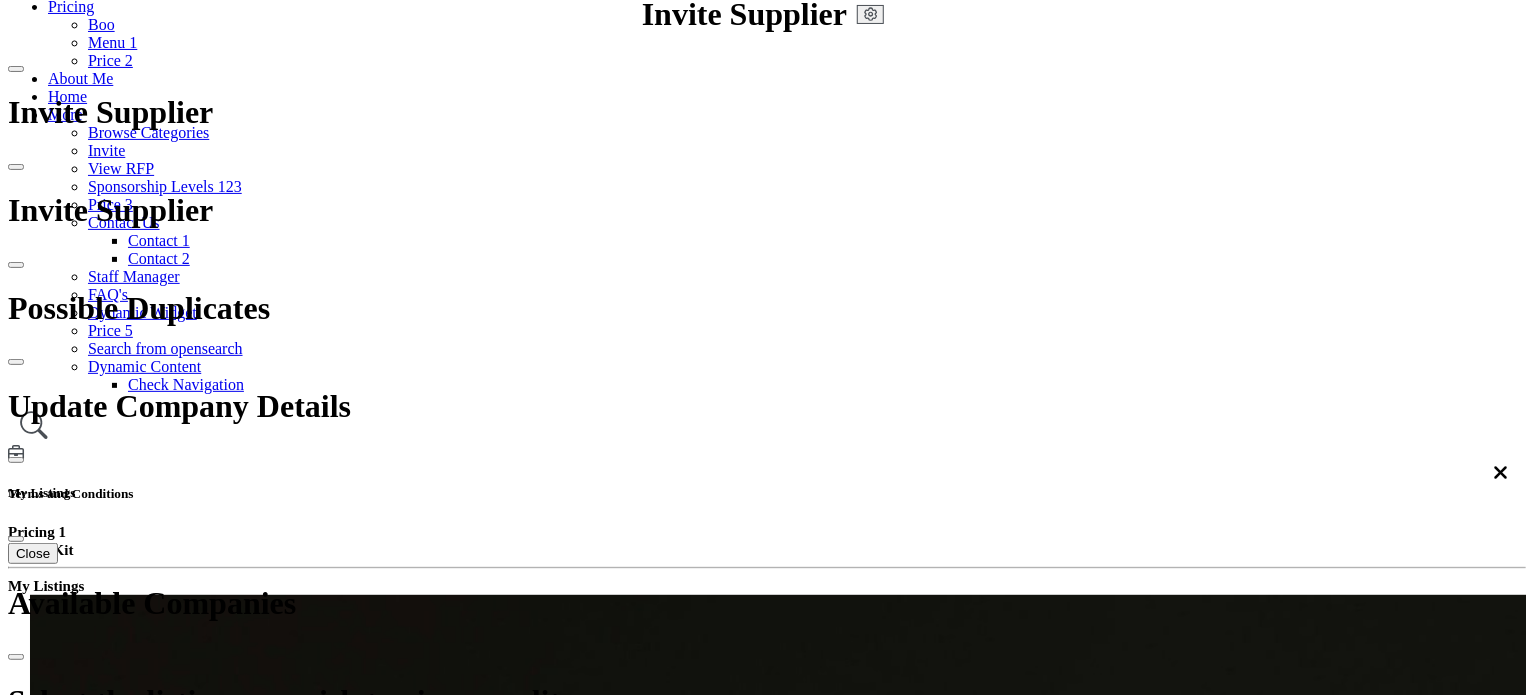 click on "Ecosystem" at bounding box center [733, 2312] 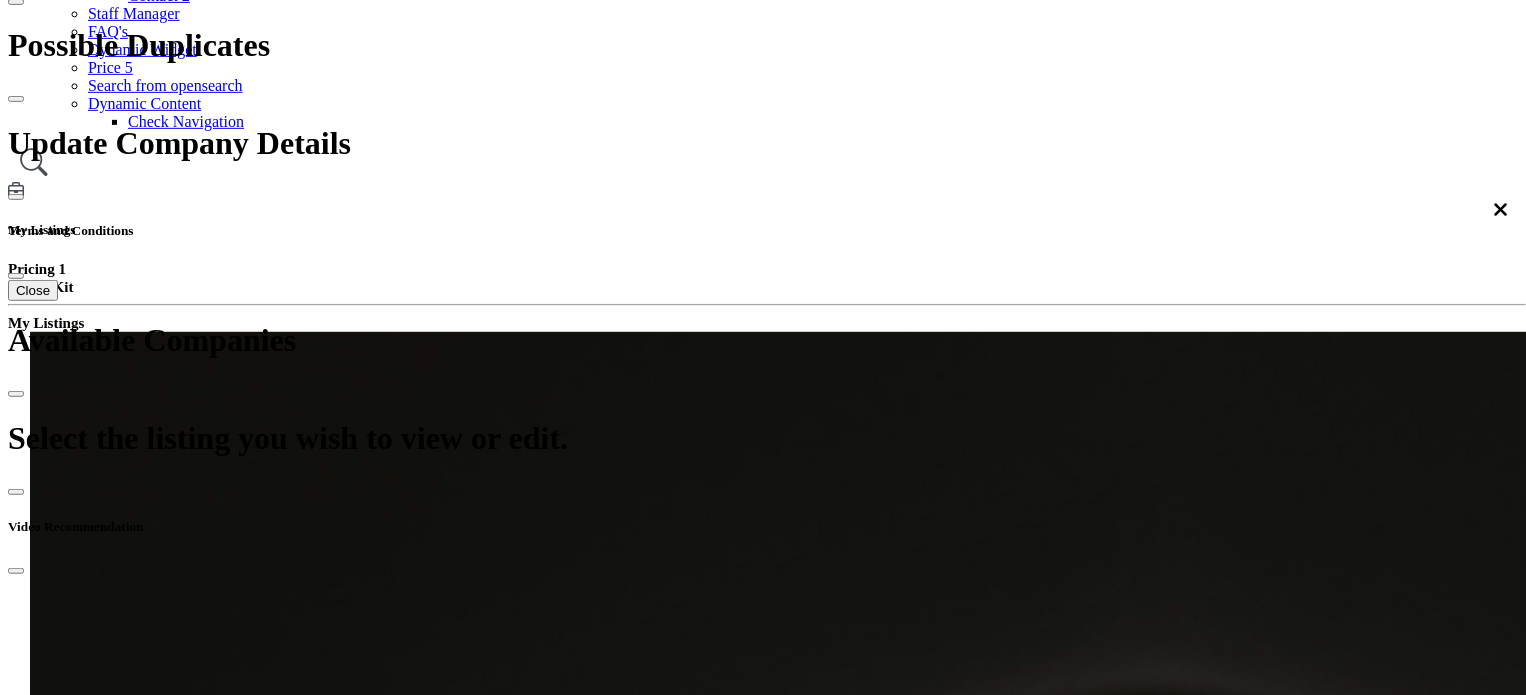 scroll, scrollTop: 300, scrollLeft: 0, axis: vertical 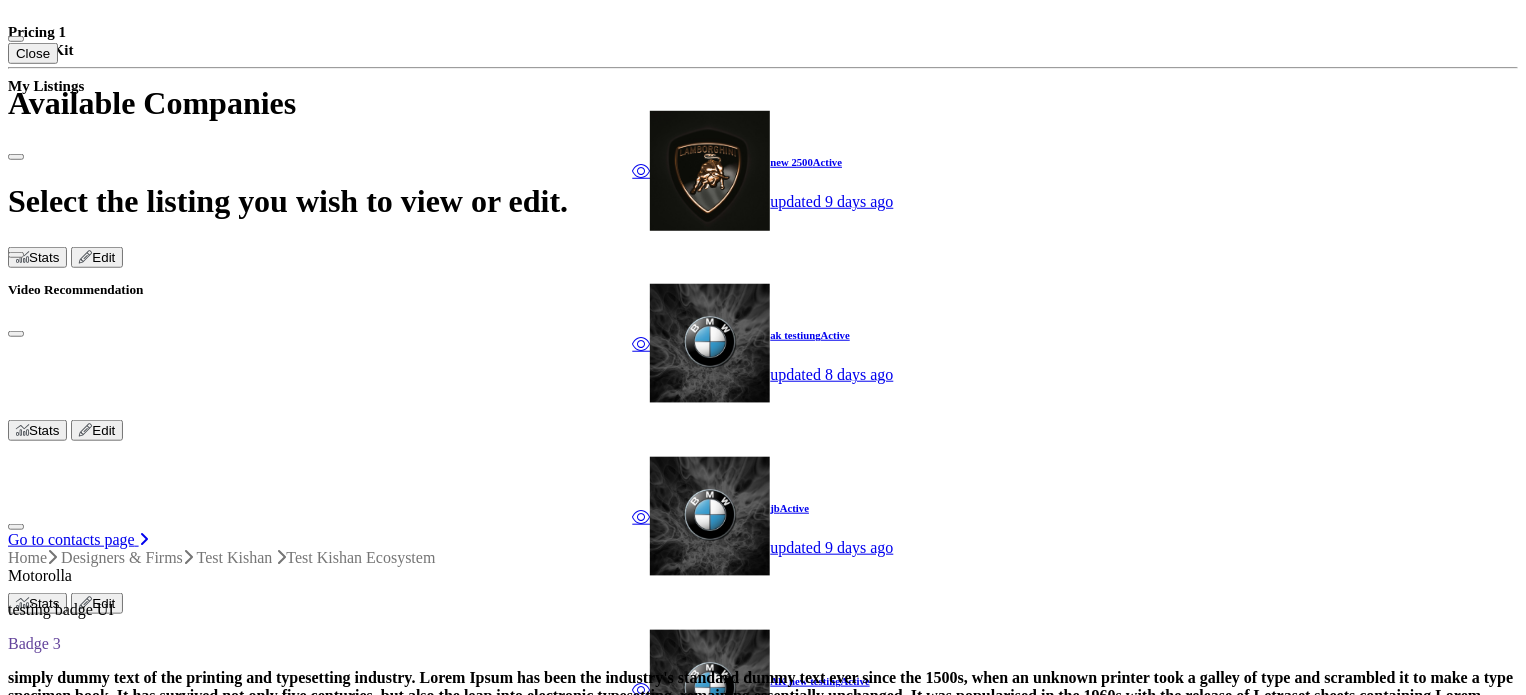 click on "Network Map" at bounding box center [95, 52097] 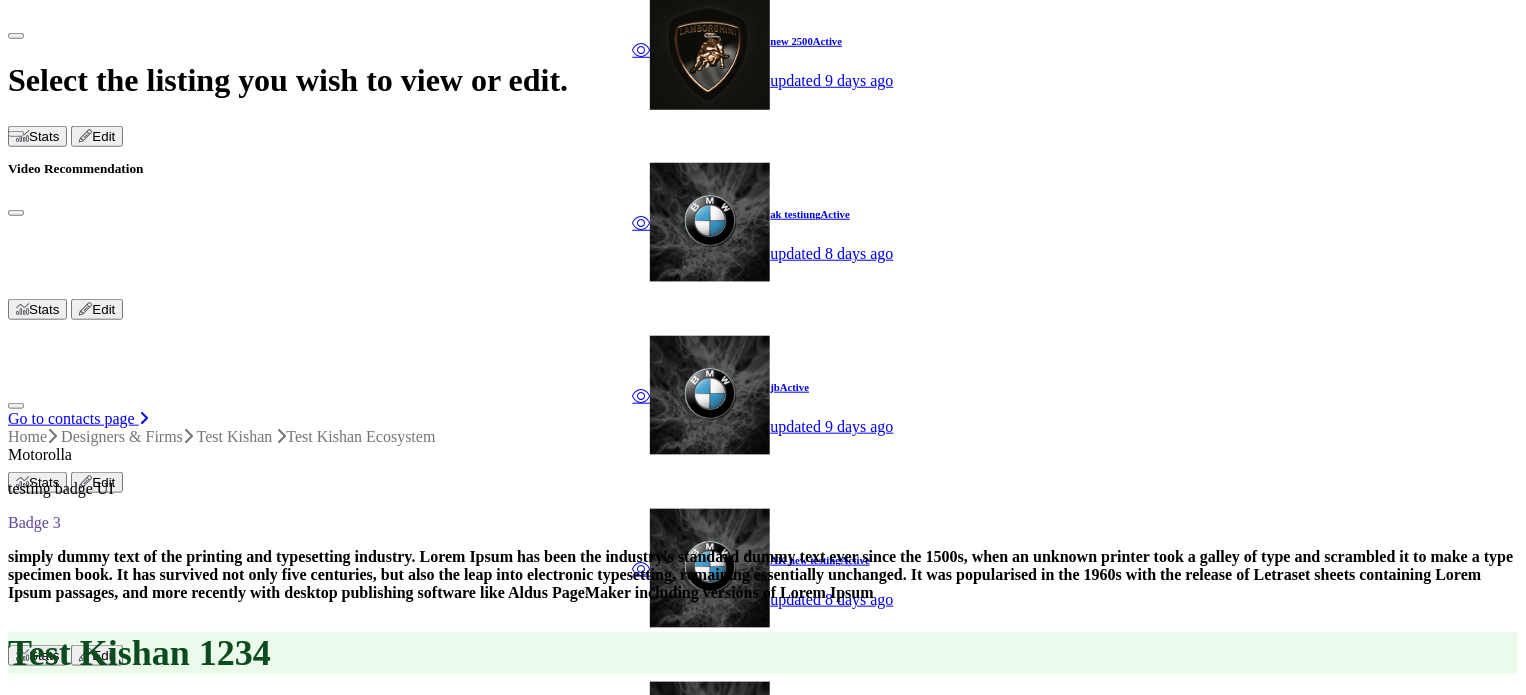 scroll, scrollTop: 800, scrollLeft: 0, axis: vertical 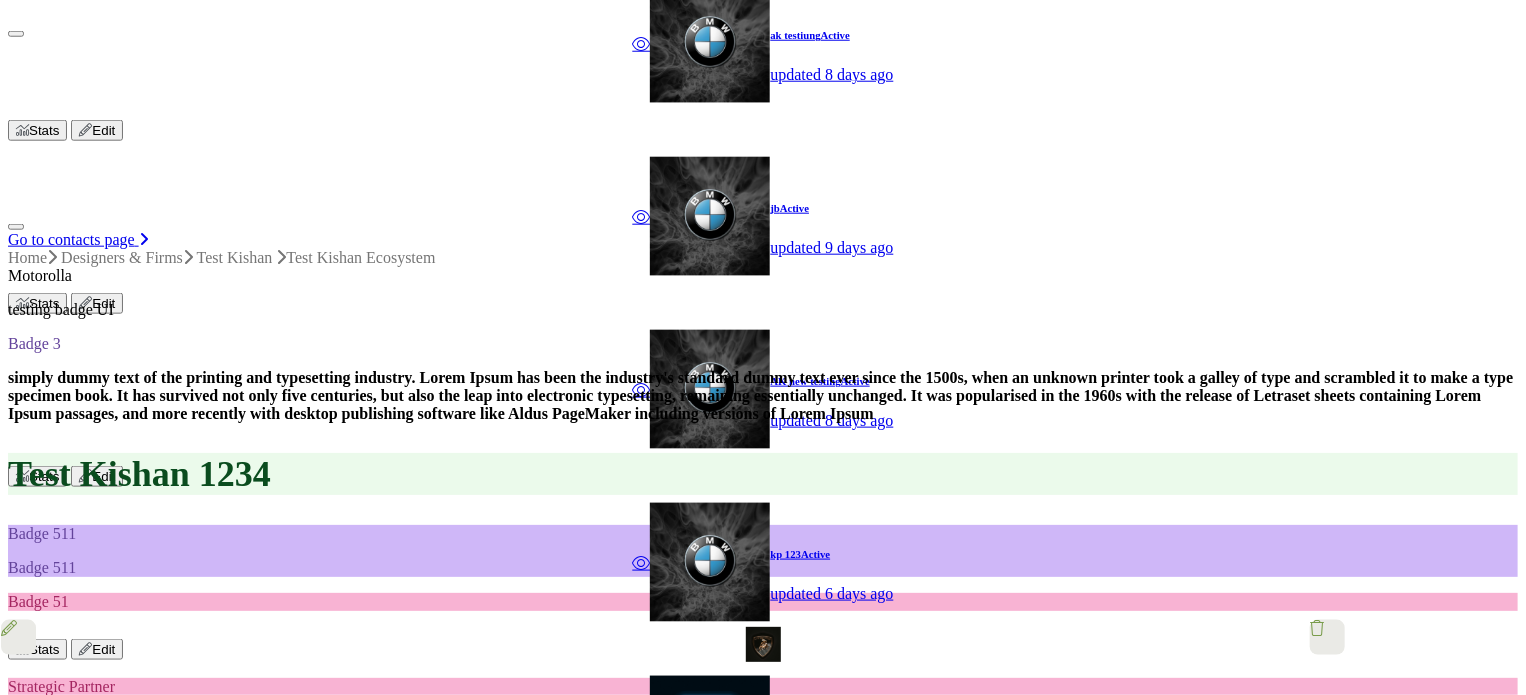 drag, startPoint x: 820, startPoint y: 308, endPoint x: 1000, endPoint y: 316, distance: 180.17769 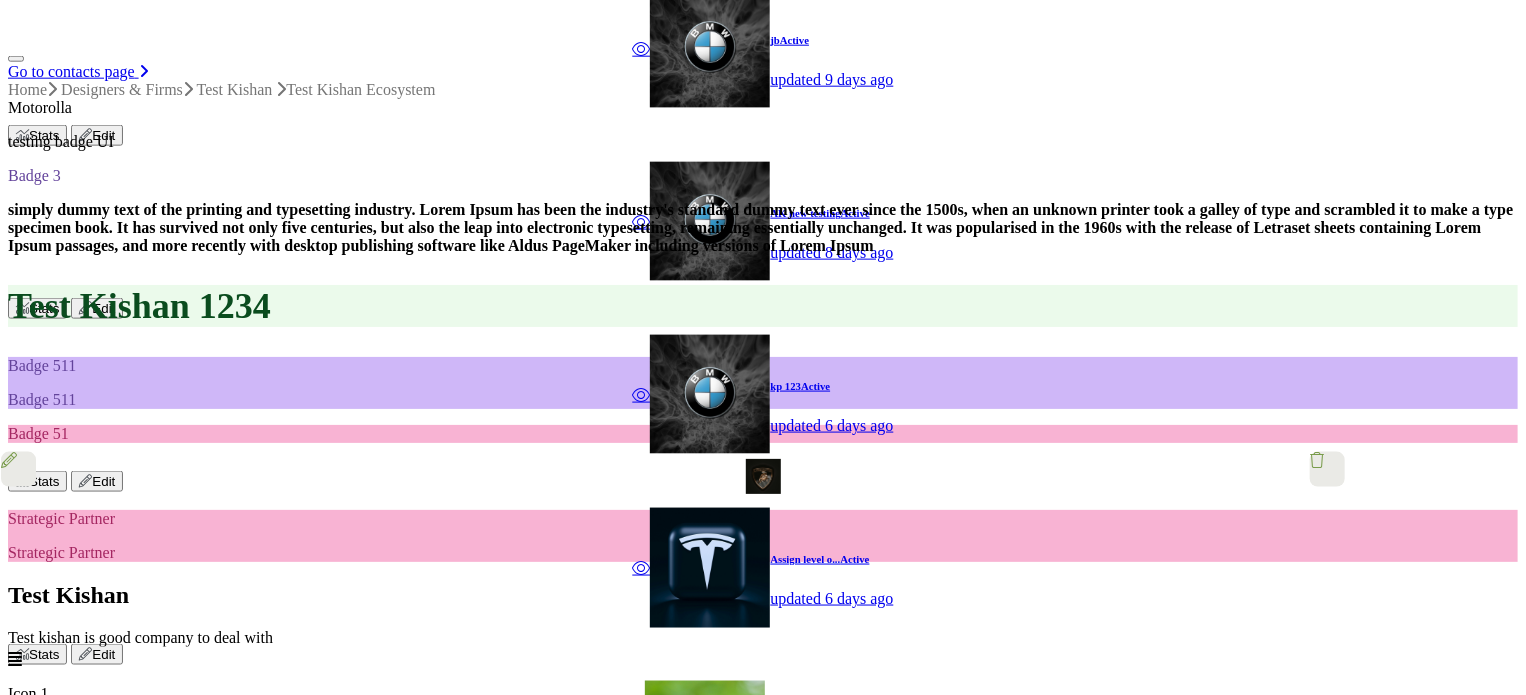 scroll, scrollTop: 1168, scrollLeft: 0, axis: vertical 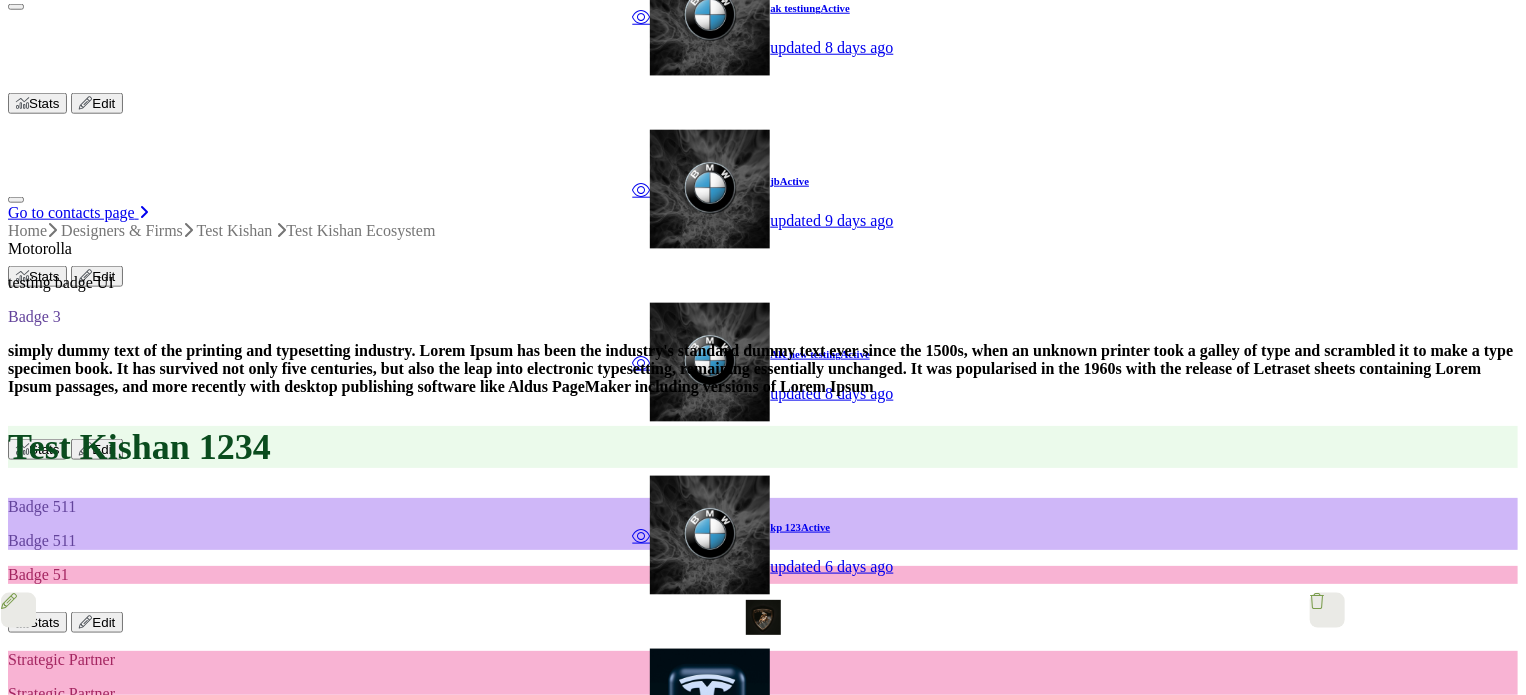 click on "⟲" at bounding box center [20, 51928] 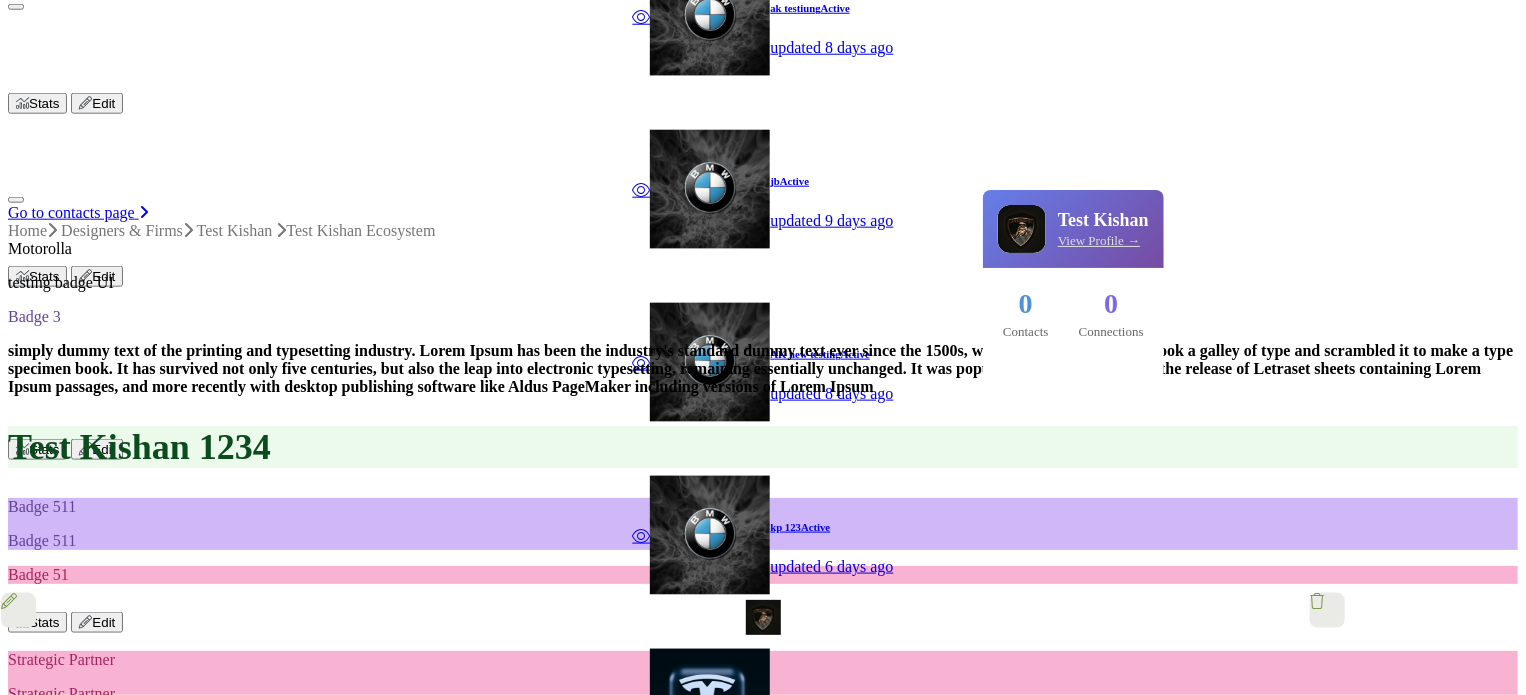 click at bounding box center [373, -725] 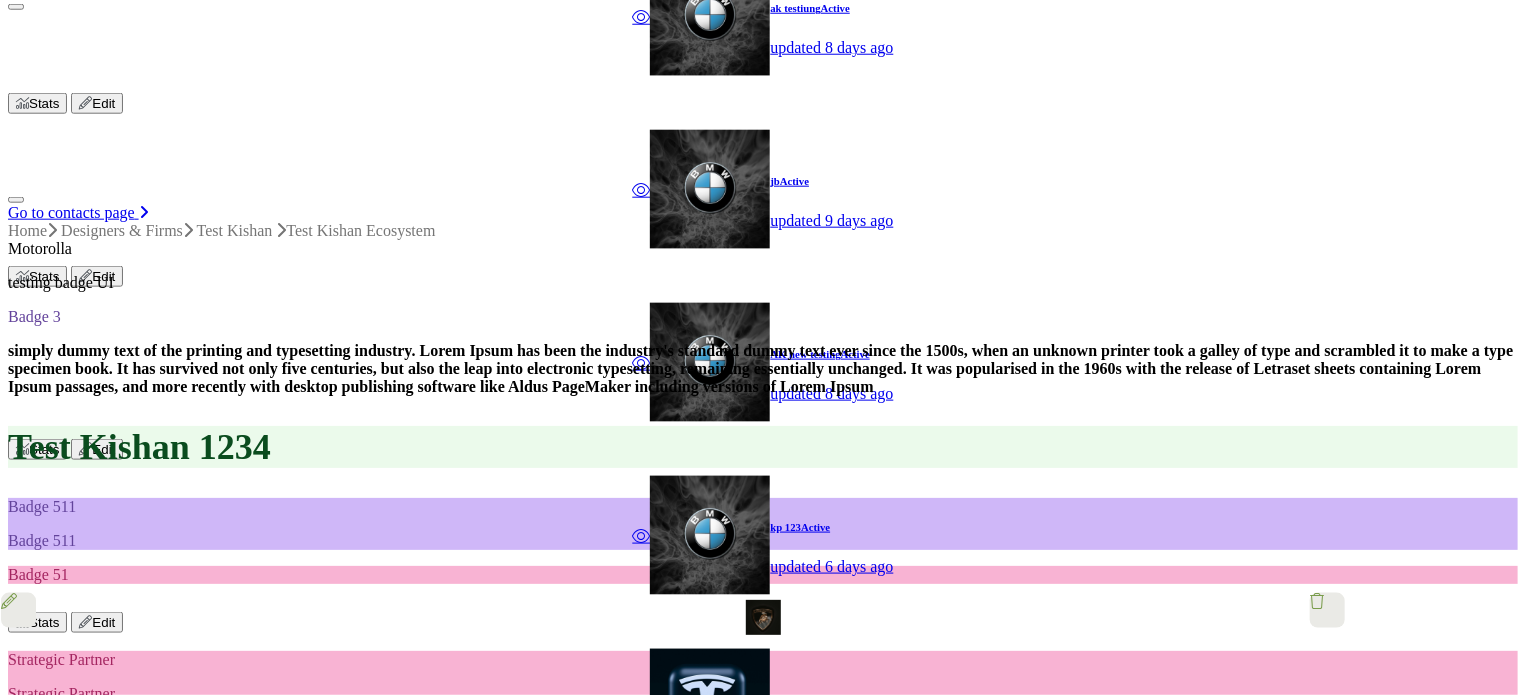 click on "⟲" at bounding box center [20, 51928] 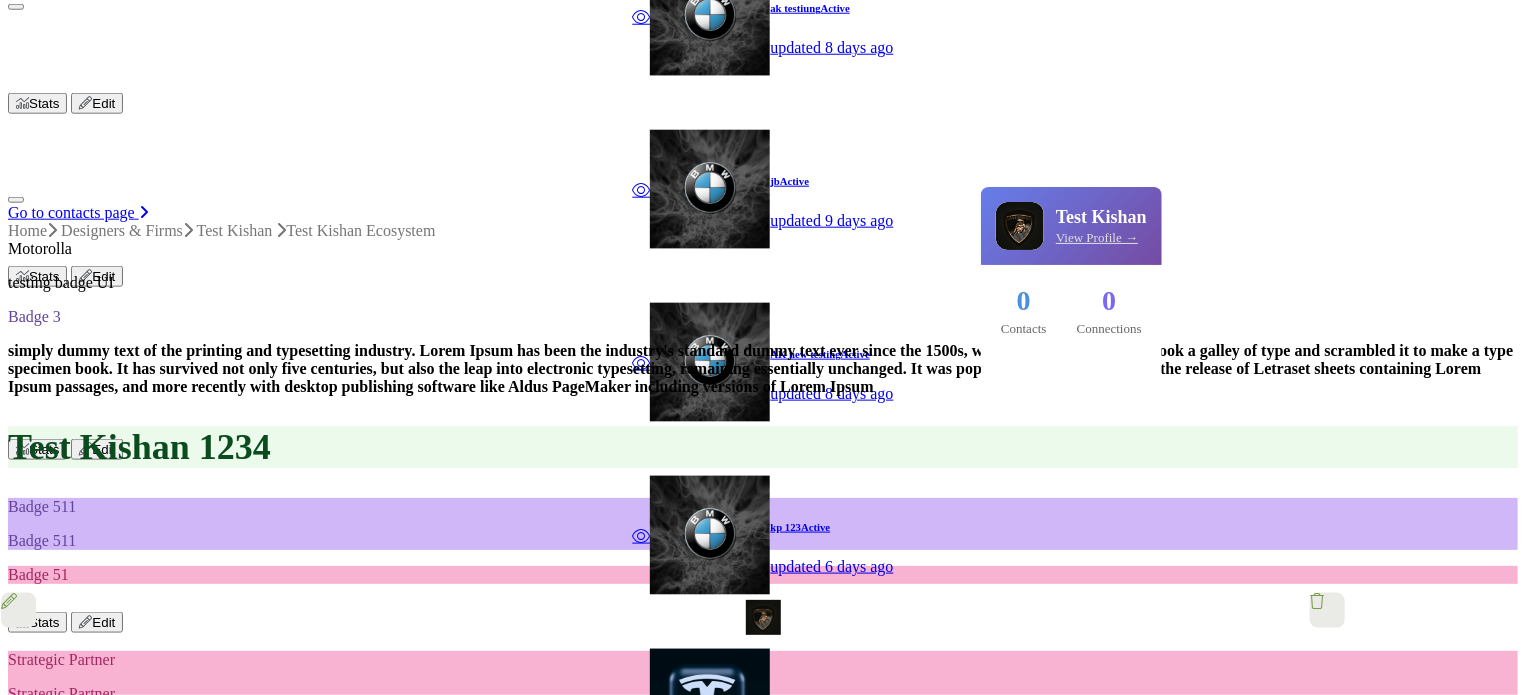 type 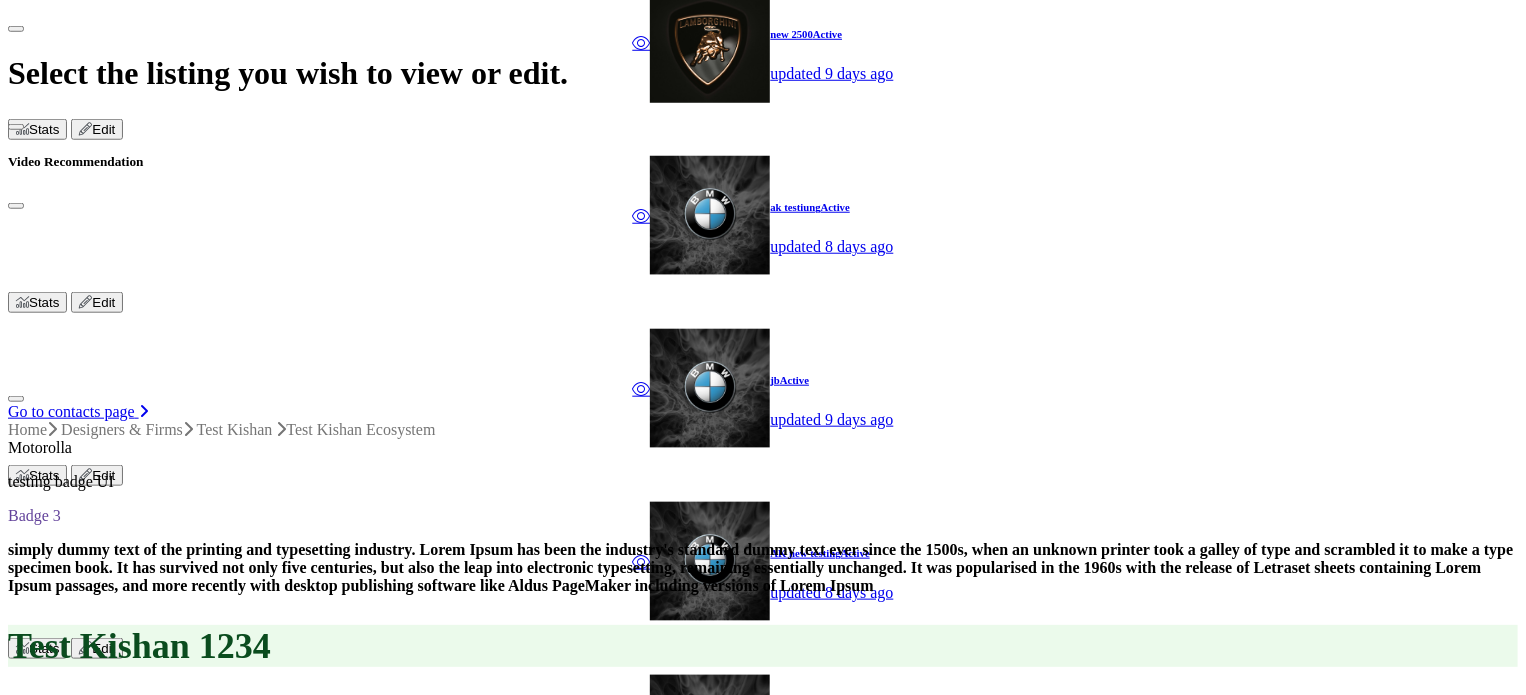 scroll, scrollTop: 827, scrollLeft: 0, axis: vertical 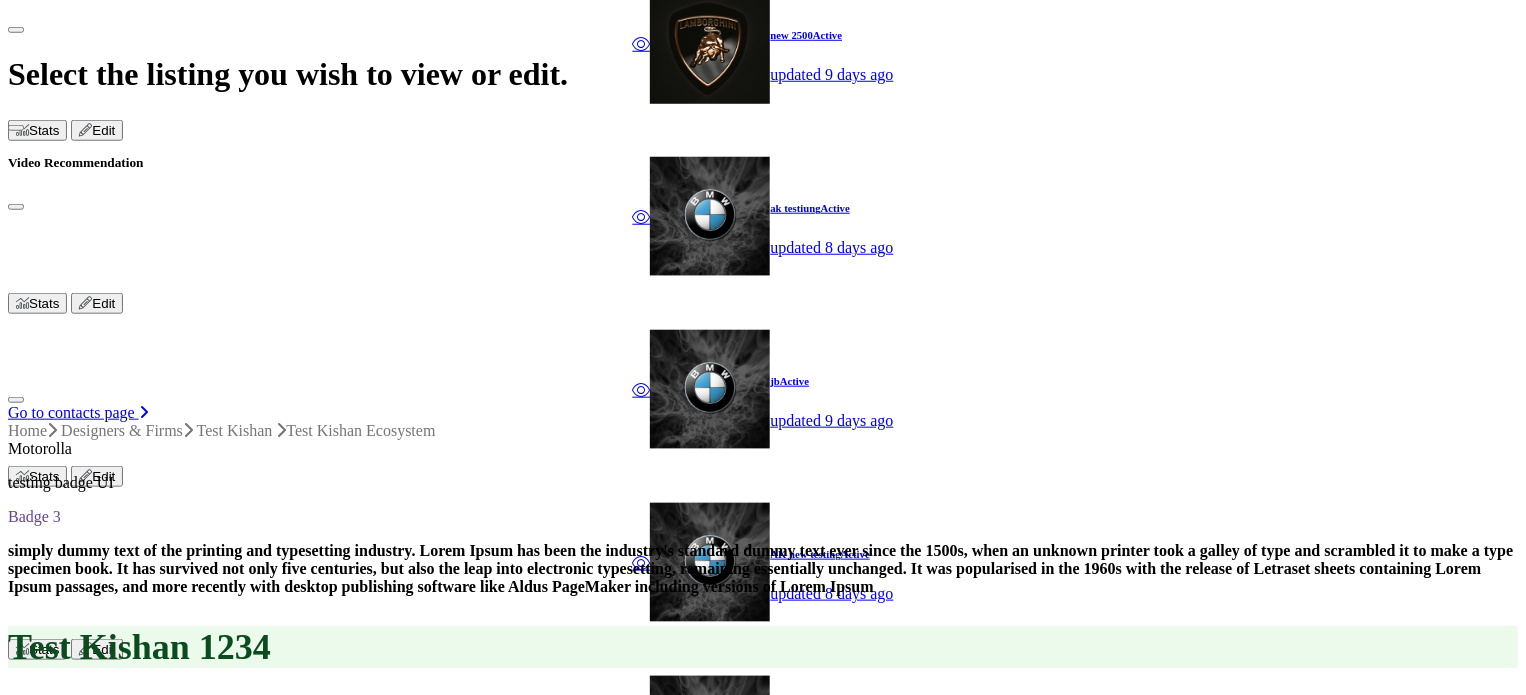 click on "−" at bounding box center [76, 52128] 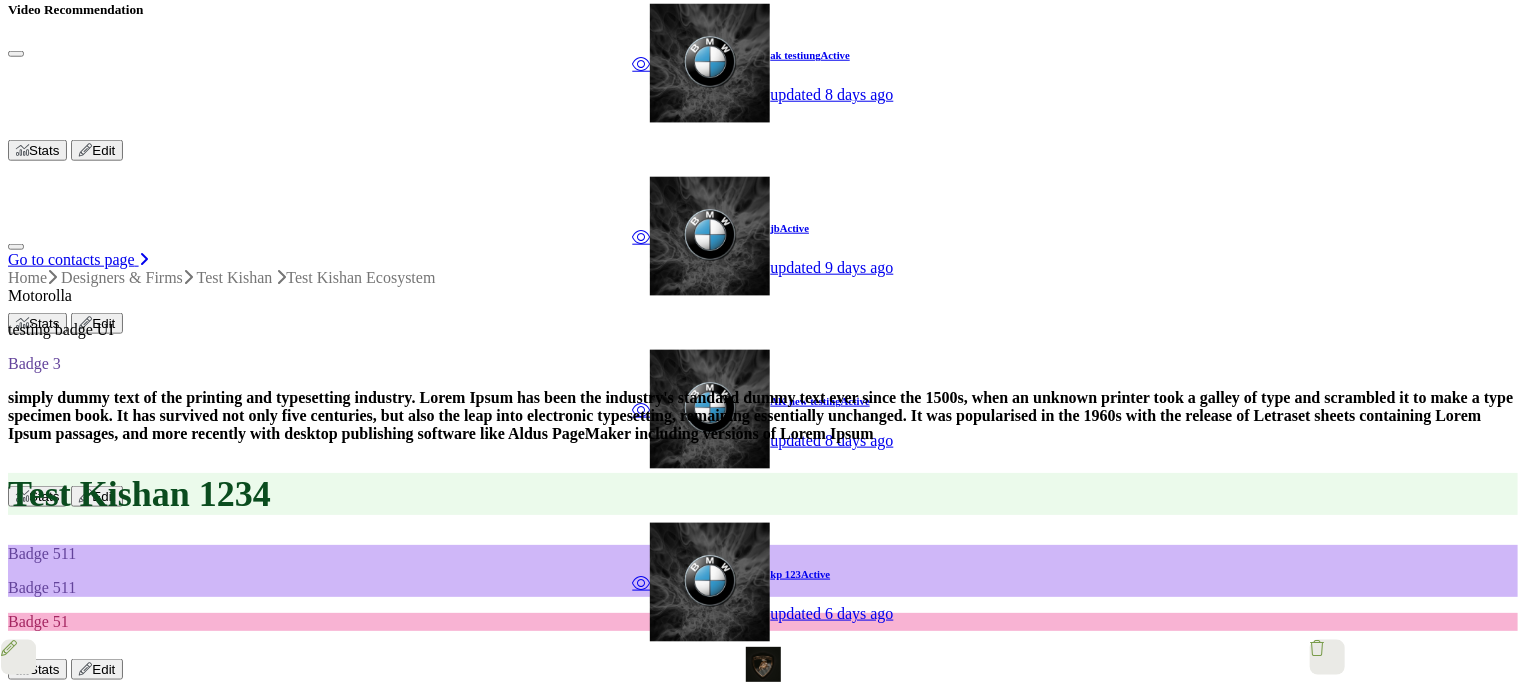 scroll, scrollTop: 1027, scrollLeft: 0, axis: vertical 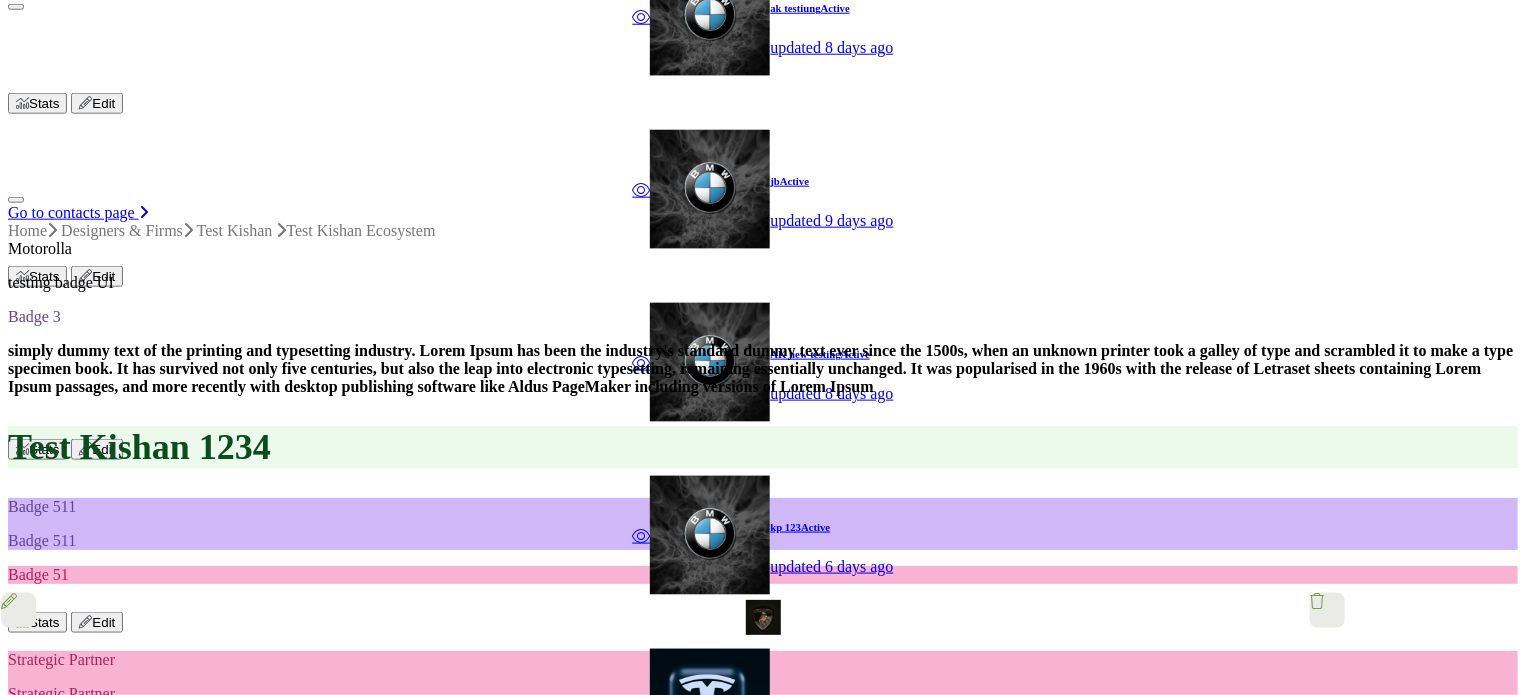 click on "+" at bounding box center [48, 51928] 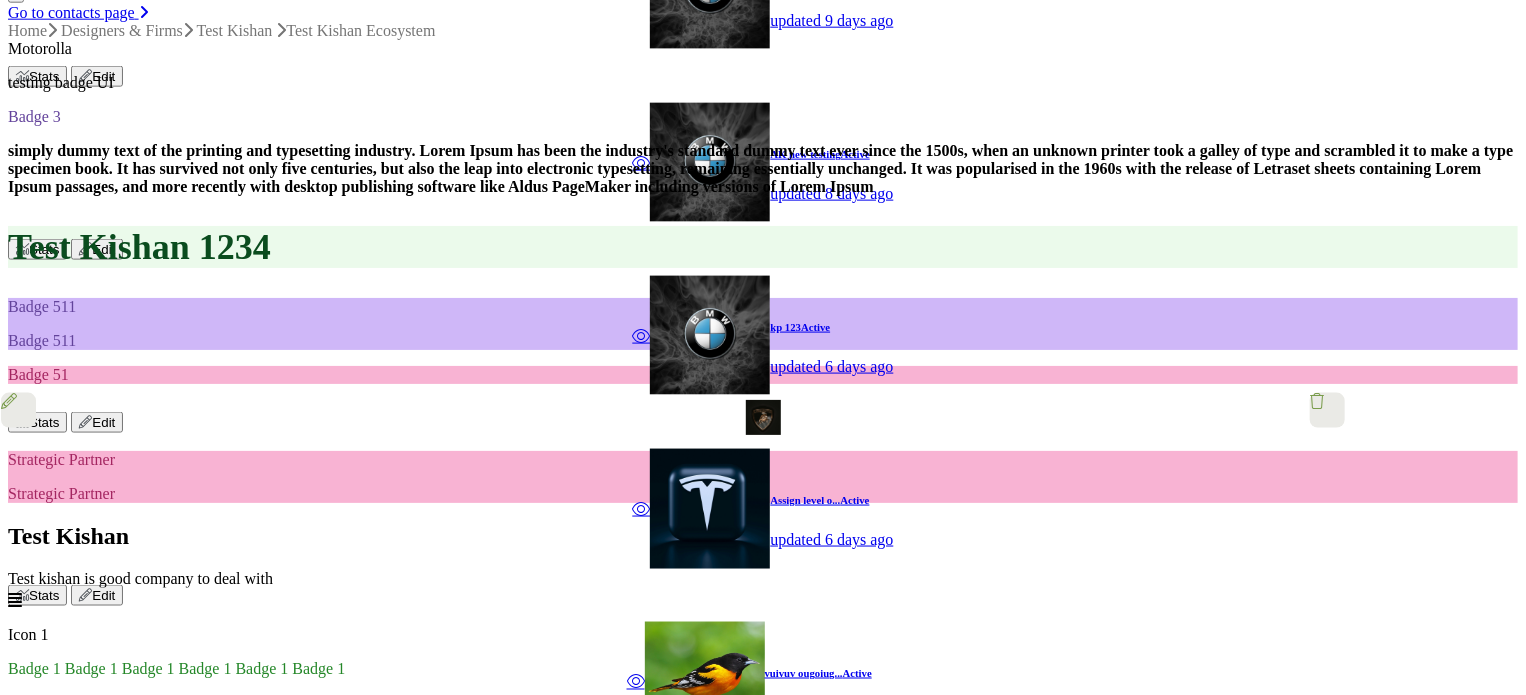 scroll, scrollTop: 1228, scrollLeft: 0, axis: vertical 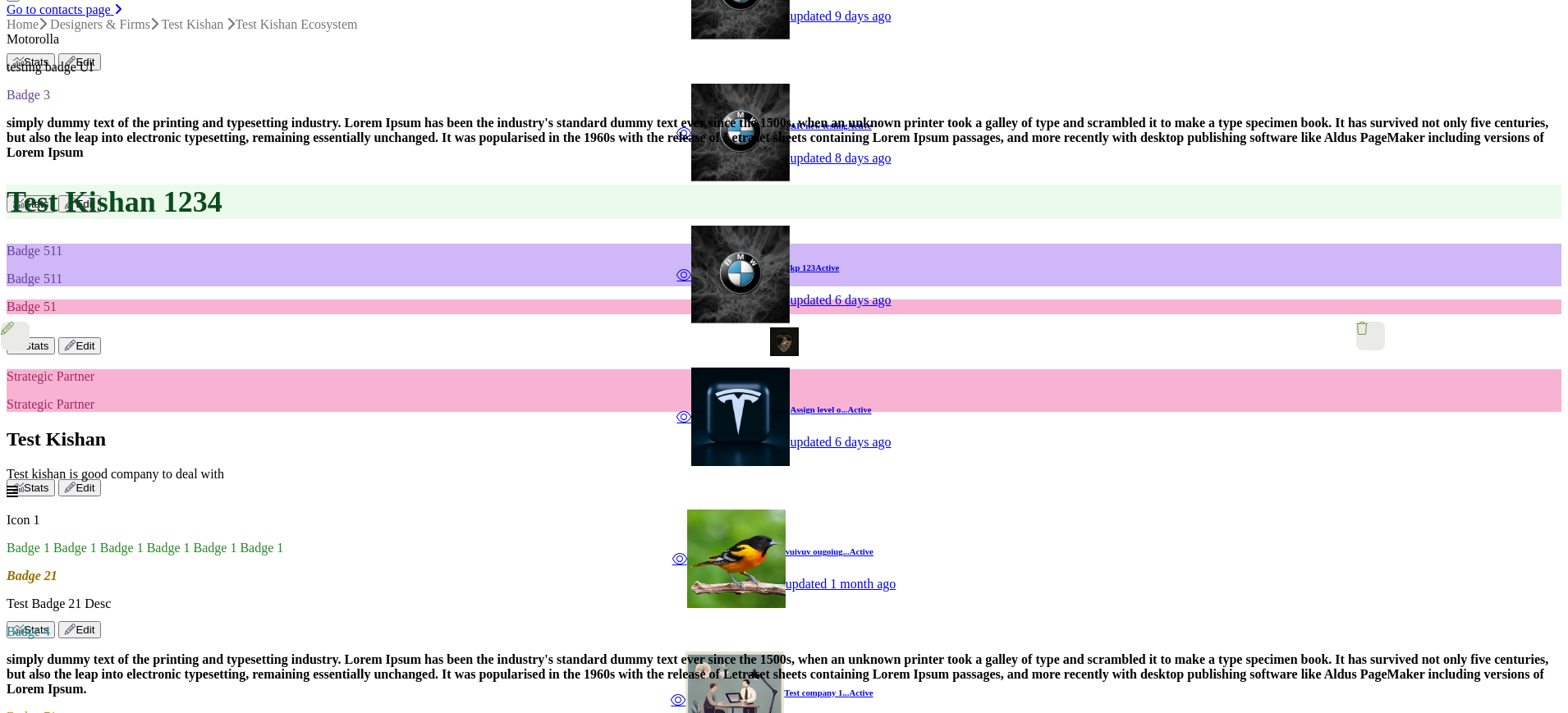 click on "+" at bounding box center [39, 42385] 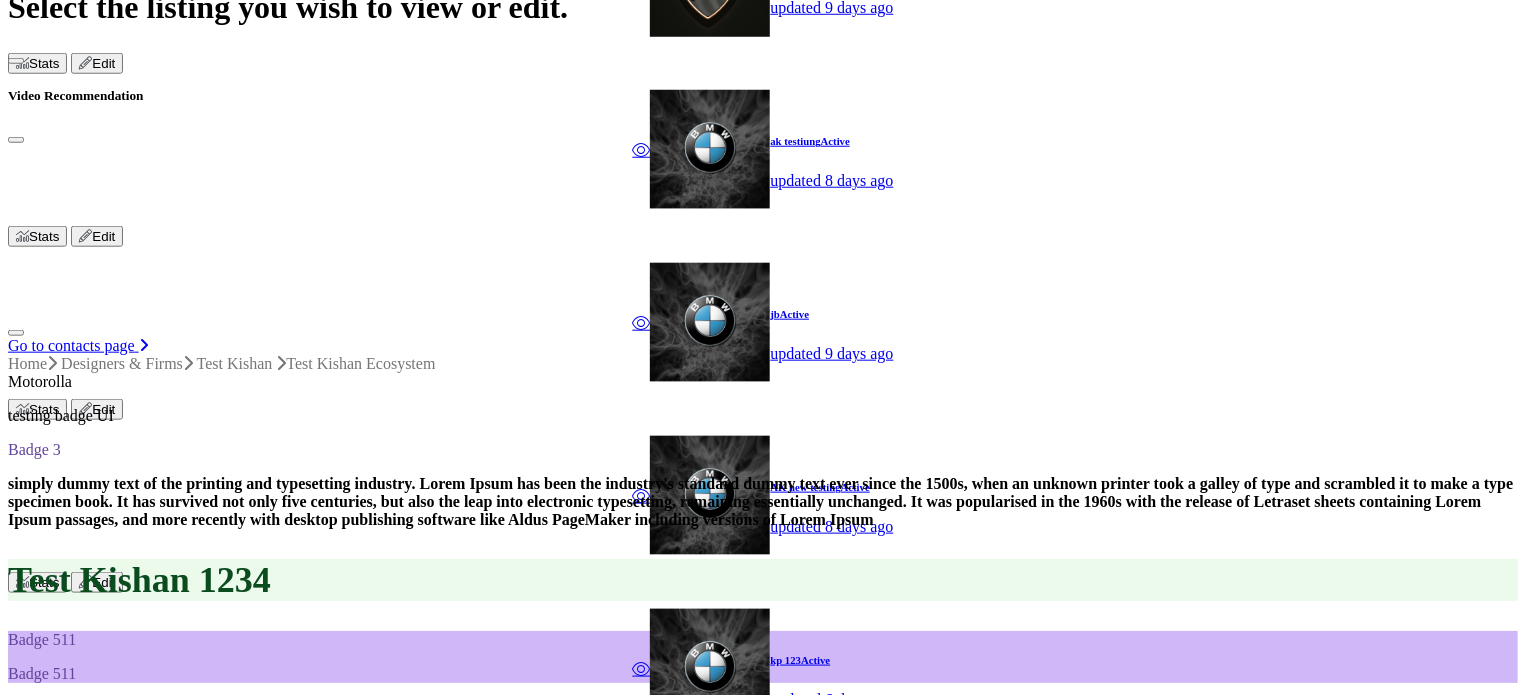scroll, scrollTop: 928, scrollLeft: 0, axis: vertical 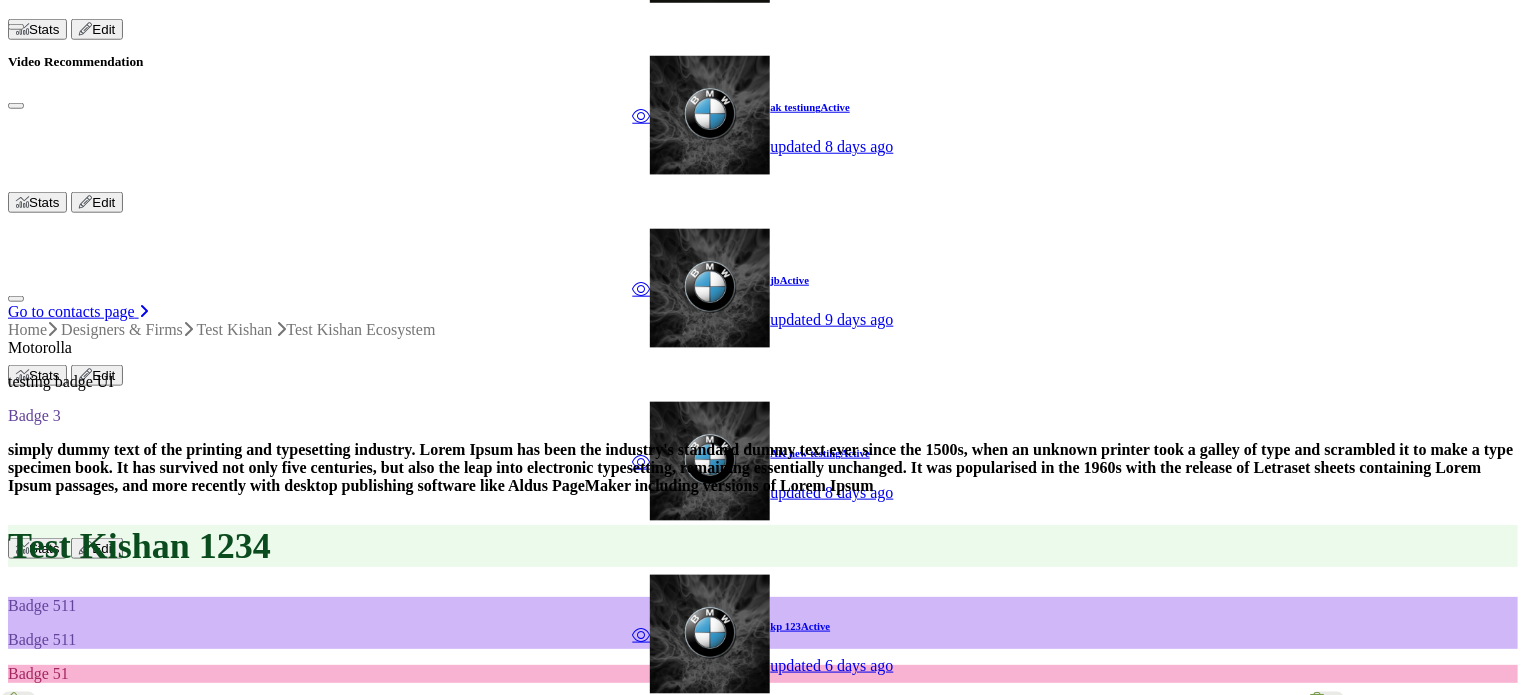 click on "⟲" at bounding box center [20, 52027] 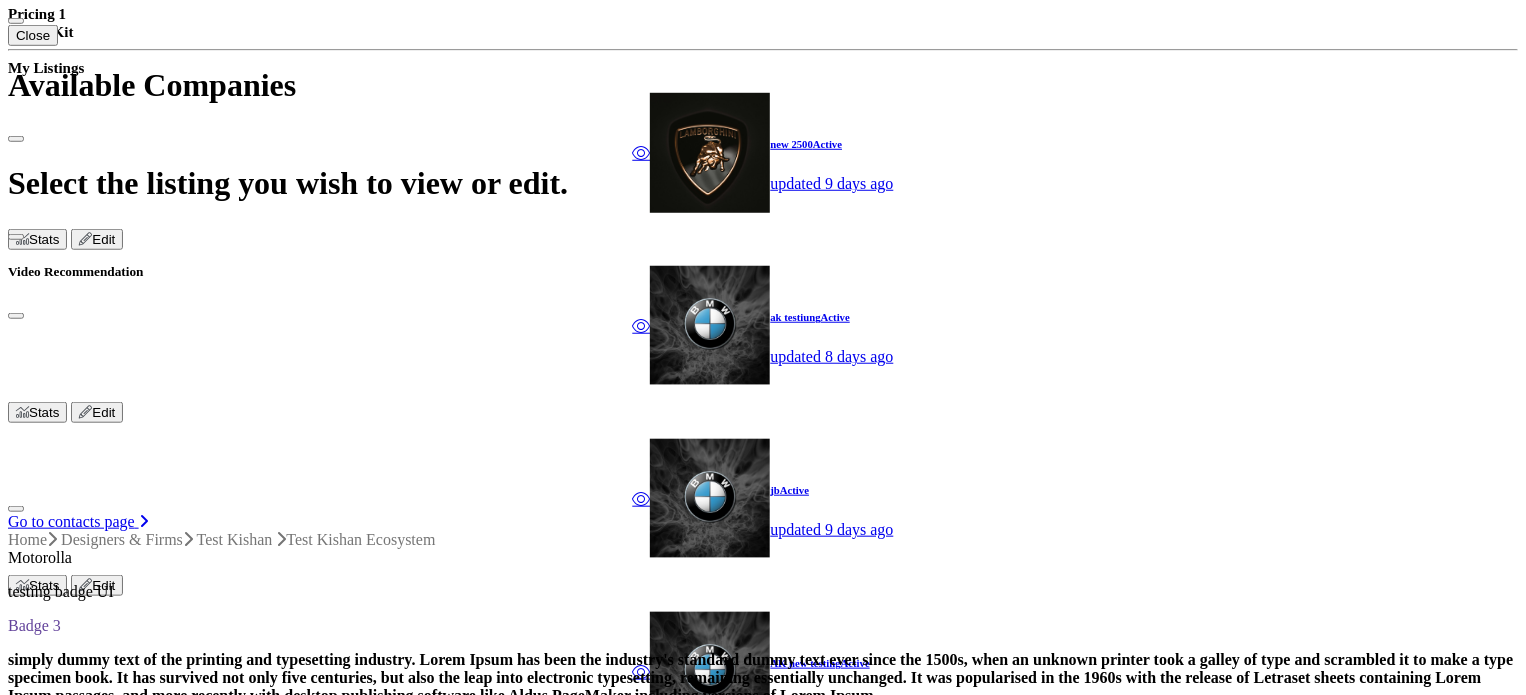 scroll, scrollTop: 628, scrollLeft: 0, axis: vertical 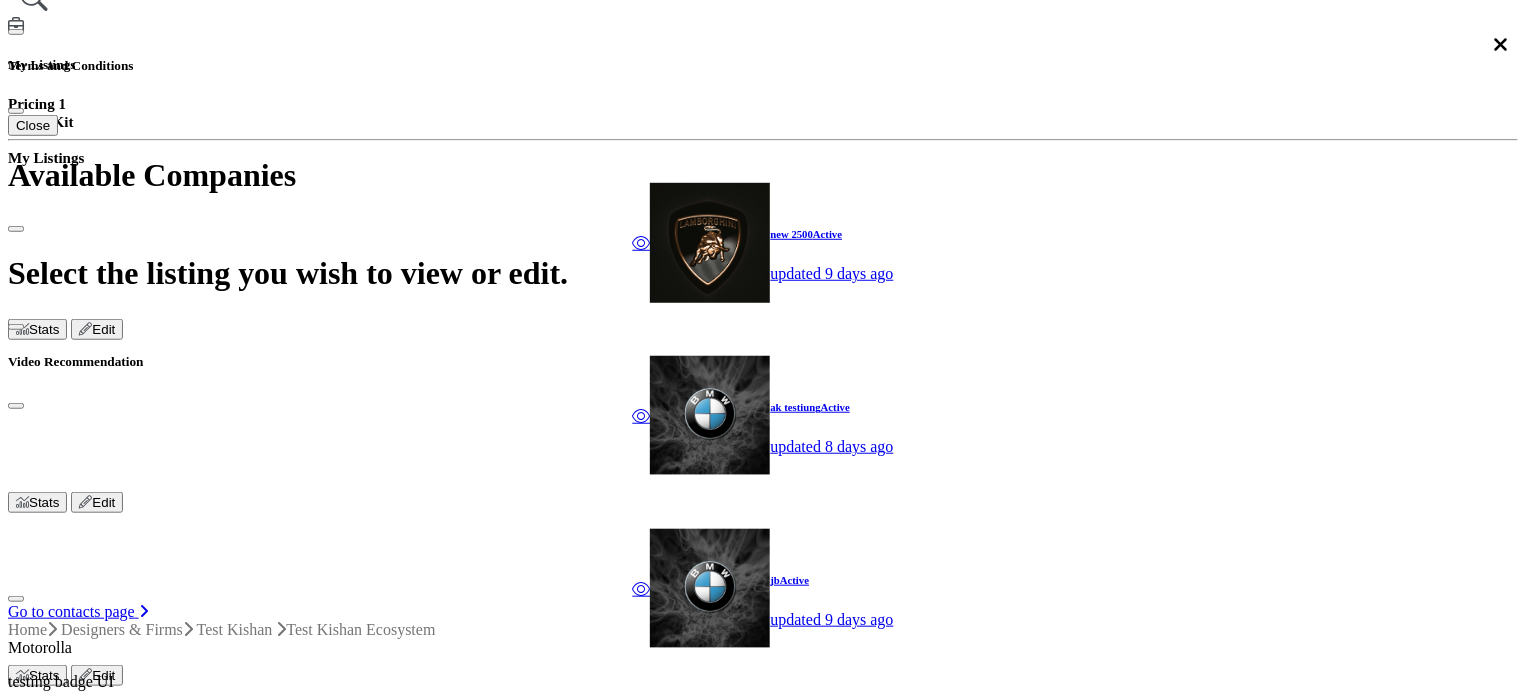 click at bounding box center [98, 50776] 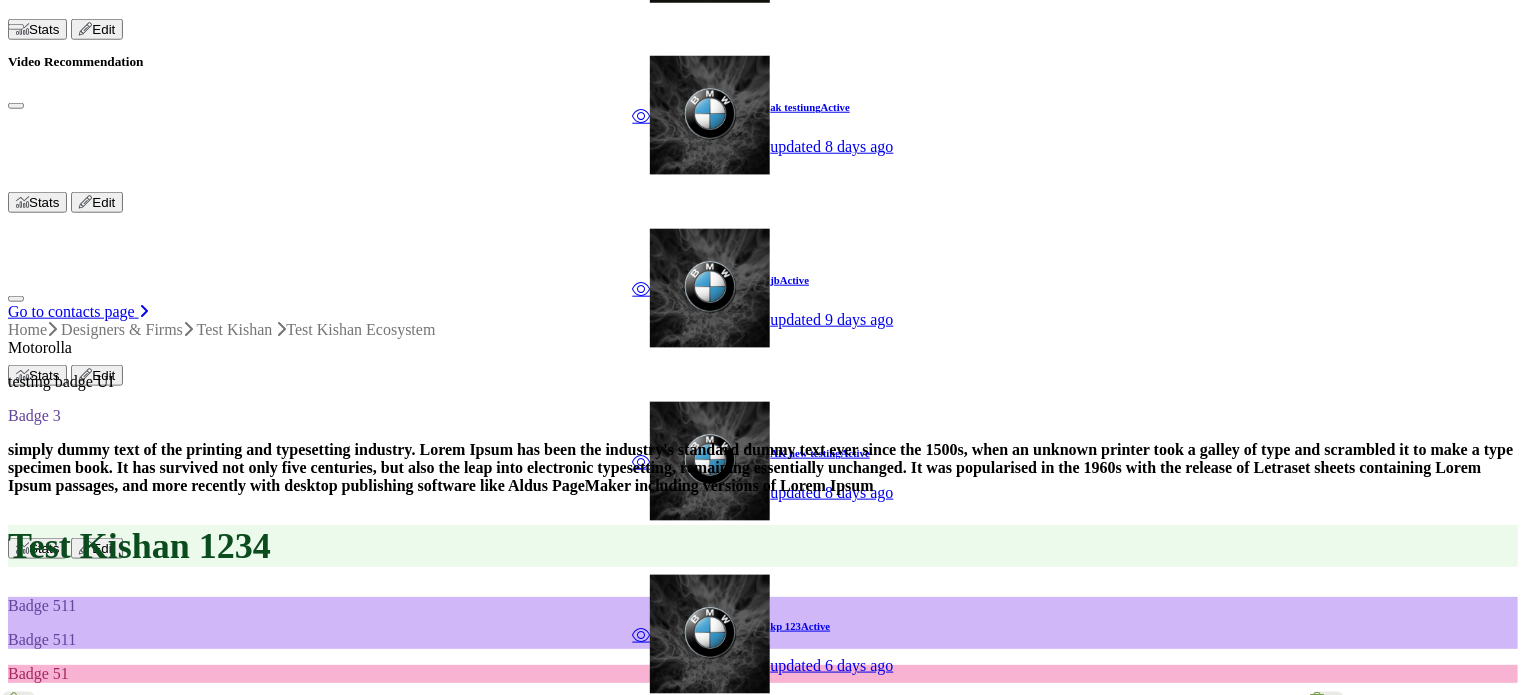 scroll, scrollTop: 828, scrollLeft: 0, axis: vertical 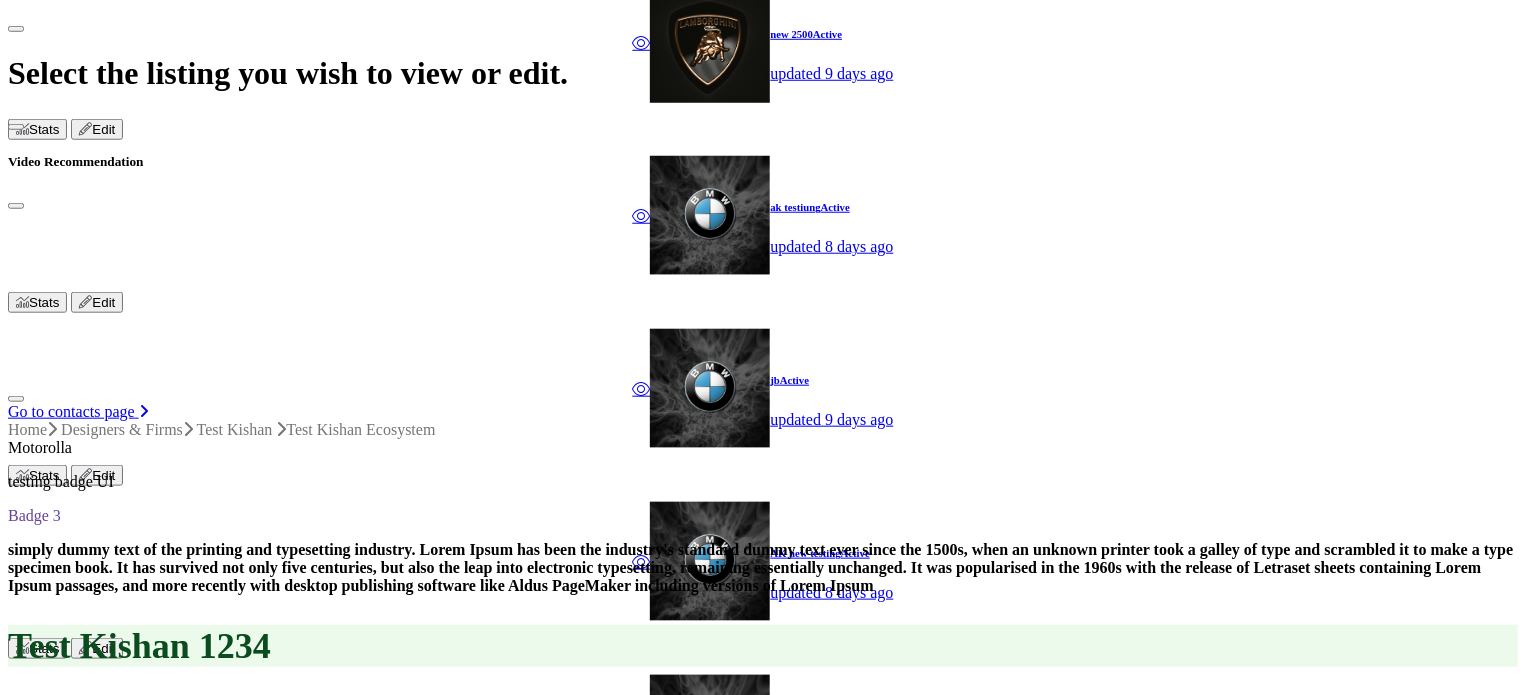 click on "Product & Resources" at bounding box center [98, 51668] 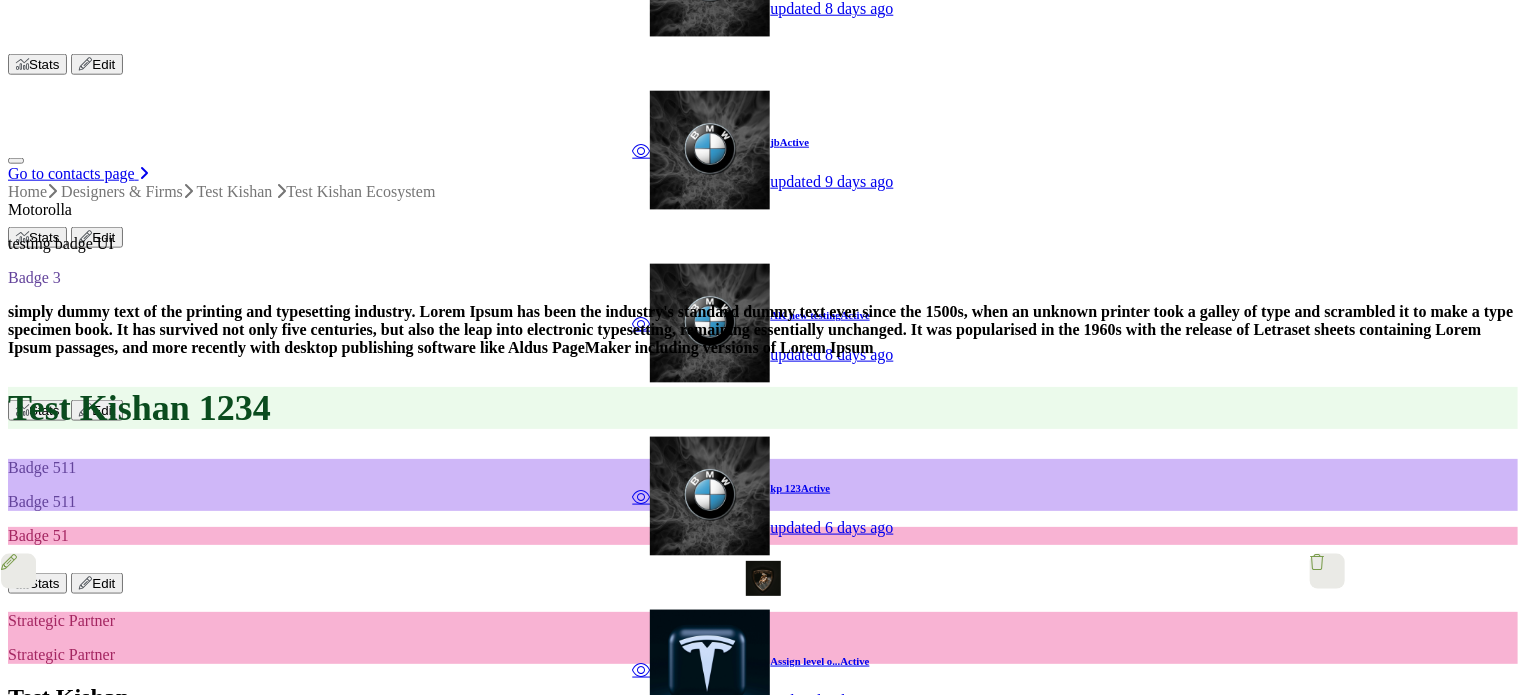 scroll, scrollTop: 1128, scrollLeft: 0, axis: vertical 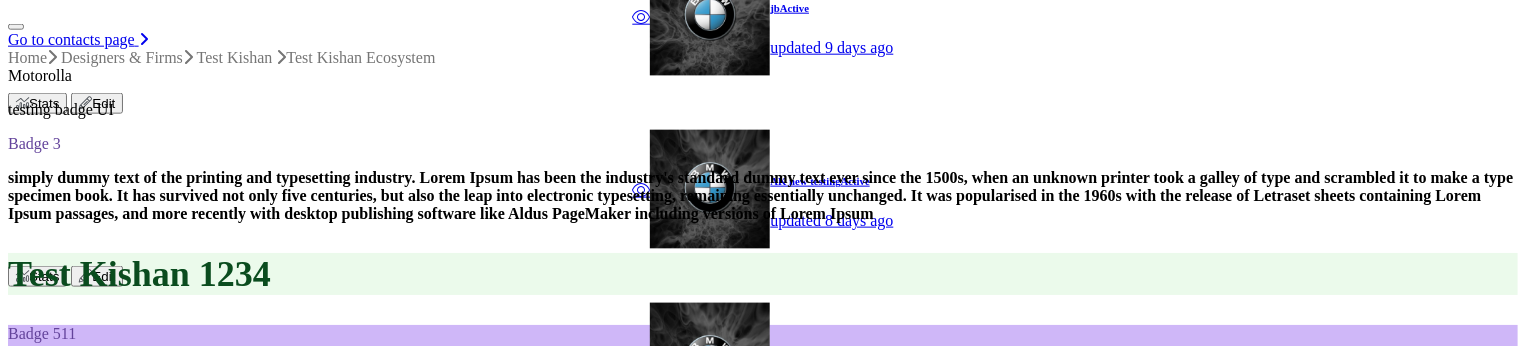 click on "⟲" at bounding box center (20, 51755) 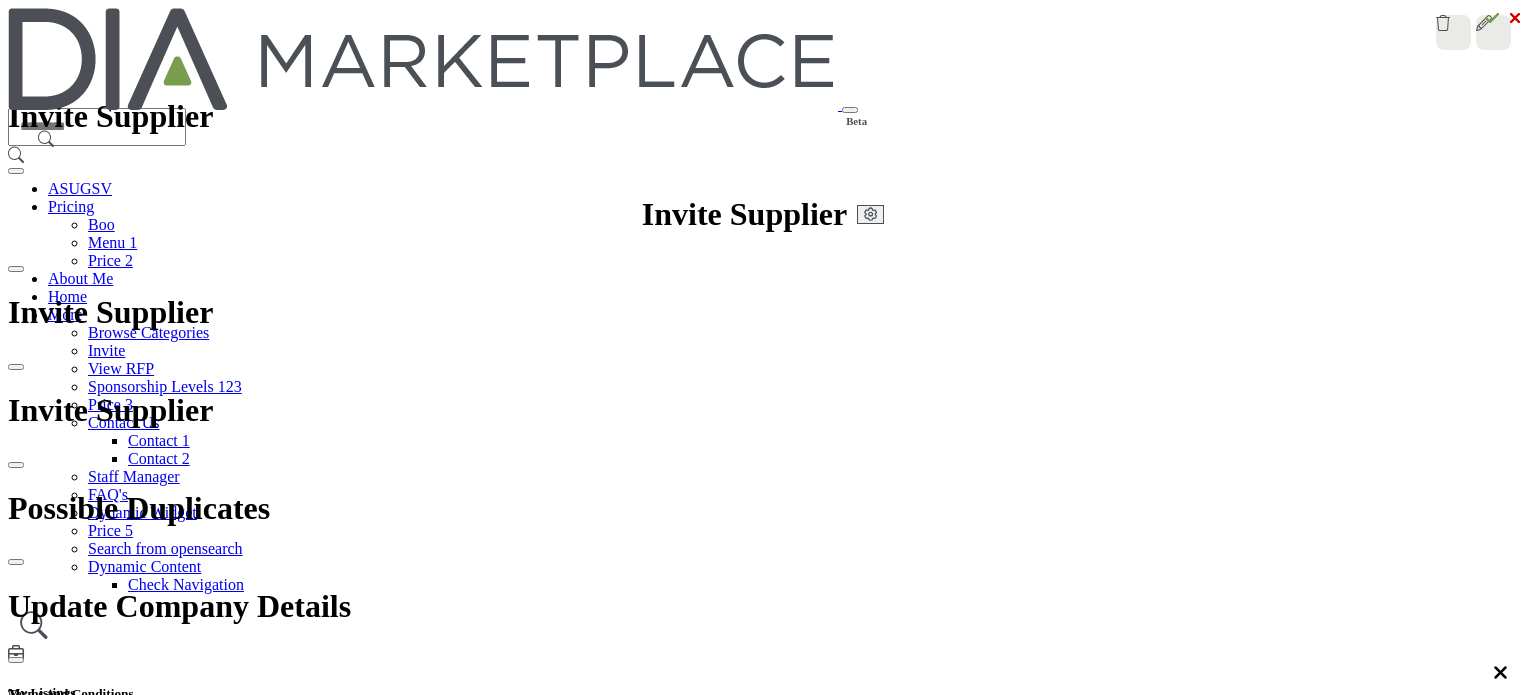 scroll, scrollTop: 0, scrollLeft: 0, axis: both 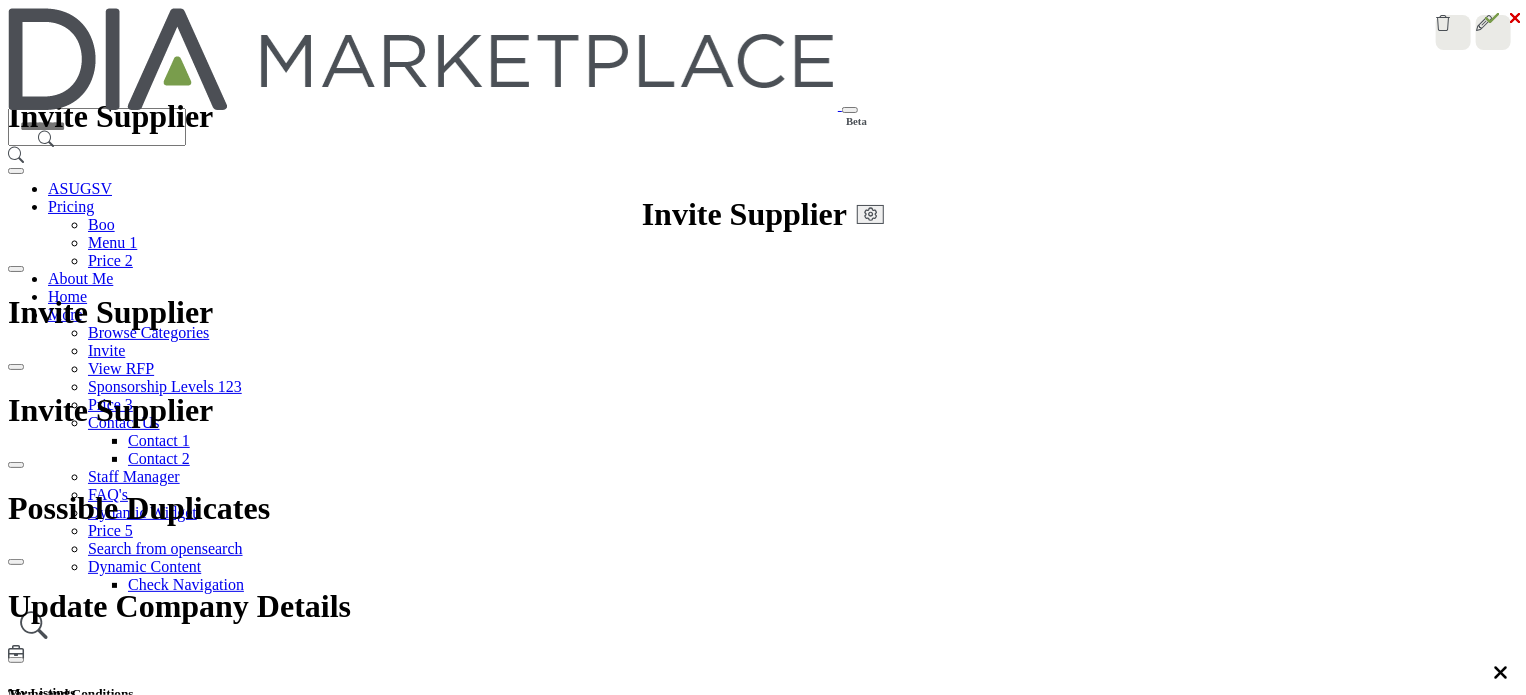 click on "Ecosystem" at bounding box center [733, 2512] 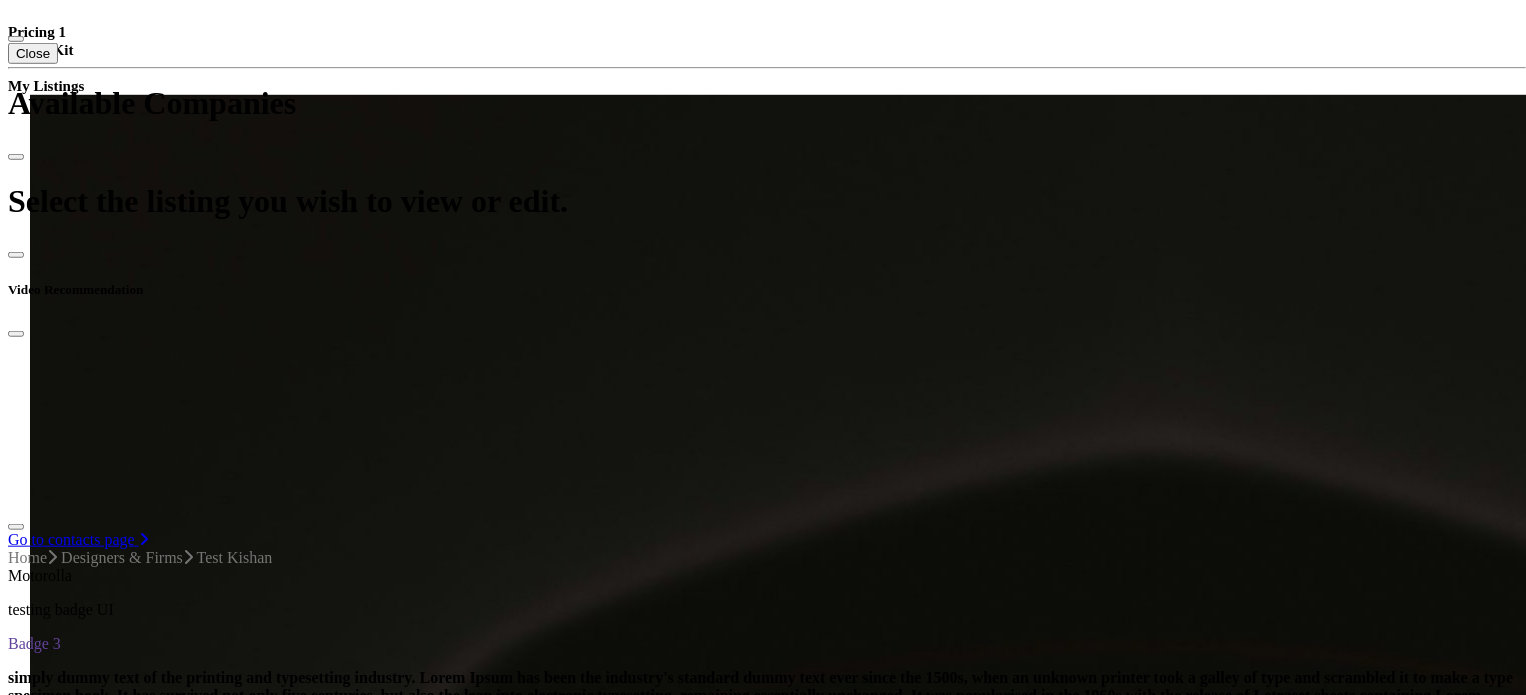 scroll, scrollTop: 900, scrollLeft: 0, axis: vertical 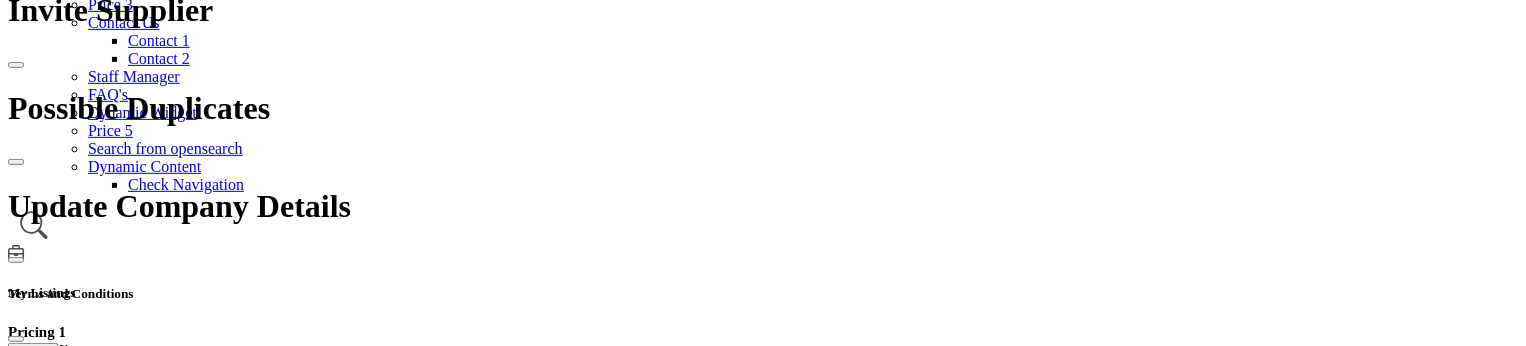 click on "Ecosystem" at bounding box center [733, 2112] 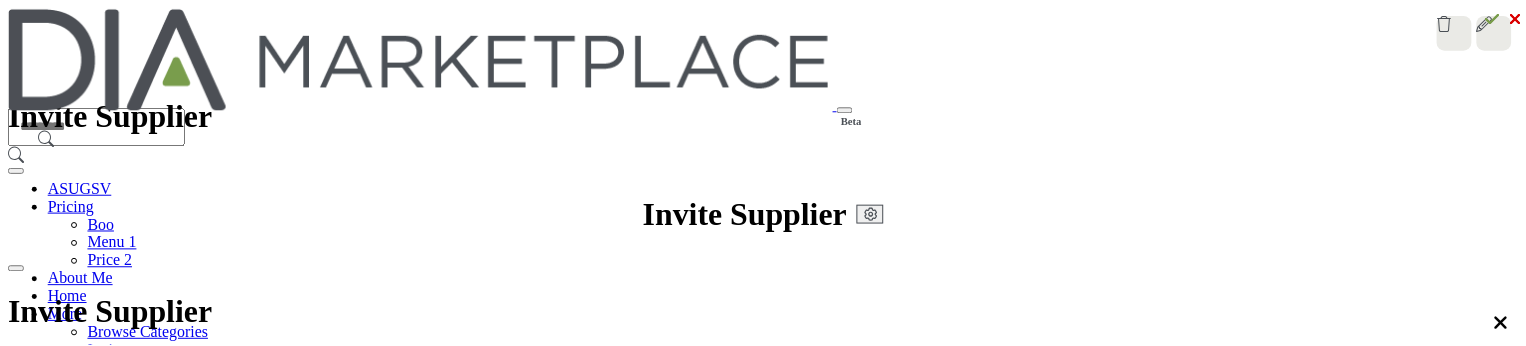 scroll, scrollTop: 0, scrollLeft: 0, axis: both 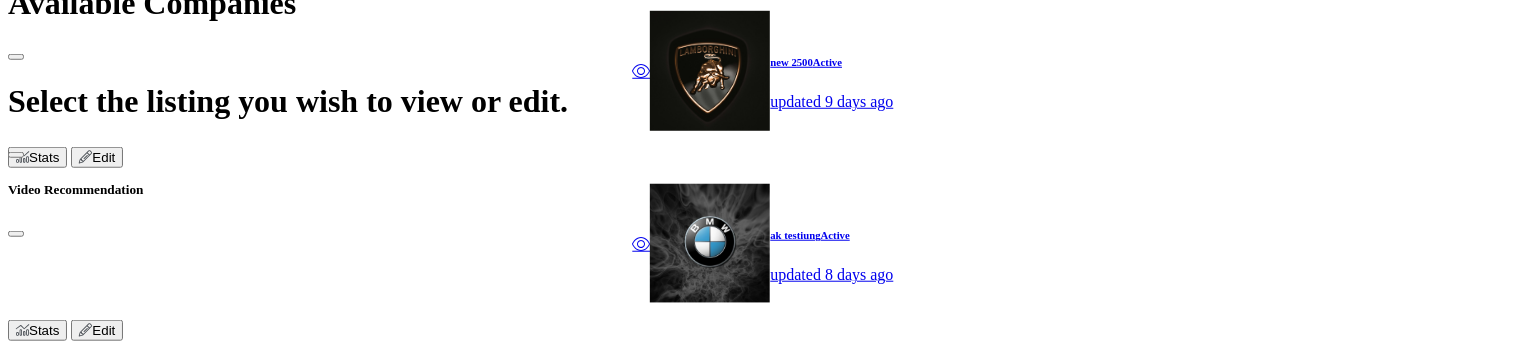 click on "Network Map" at bounding box center (95, 51997) 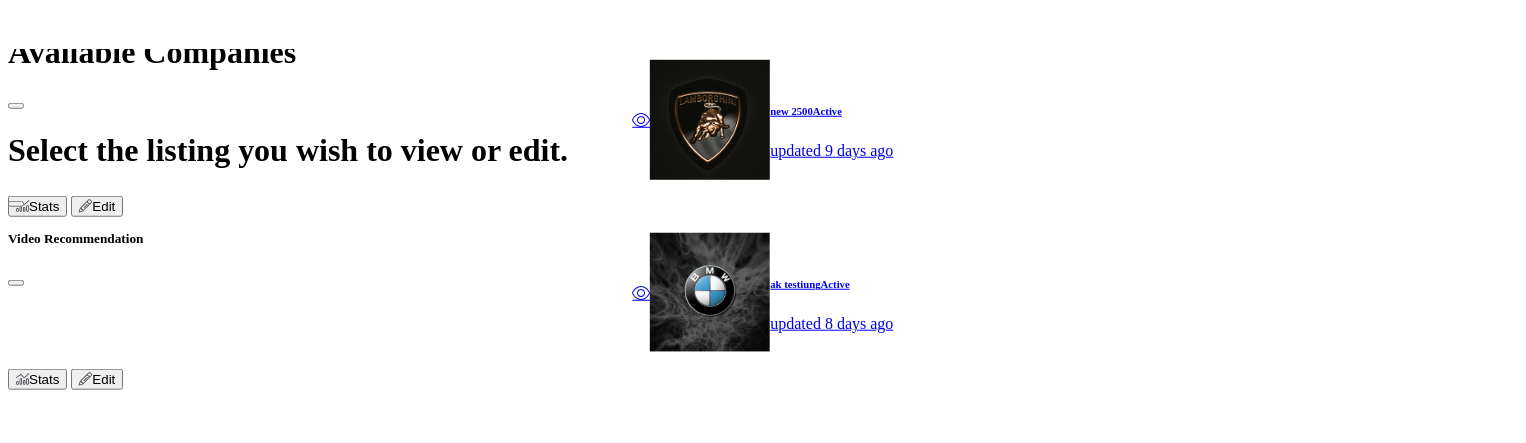 scroll, scrollTop: 900, scrollLeft: 0, axis: vertical 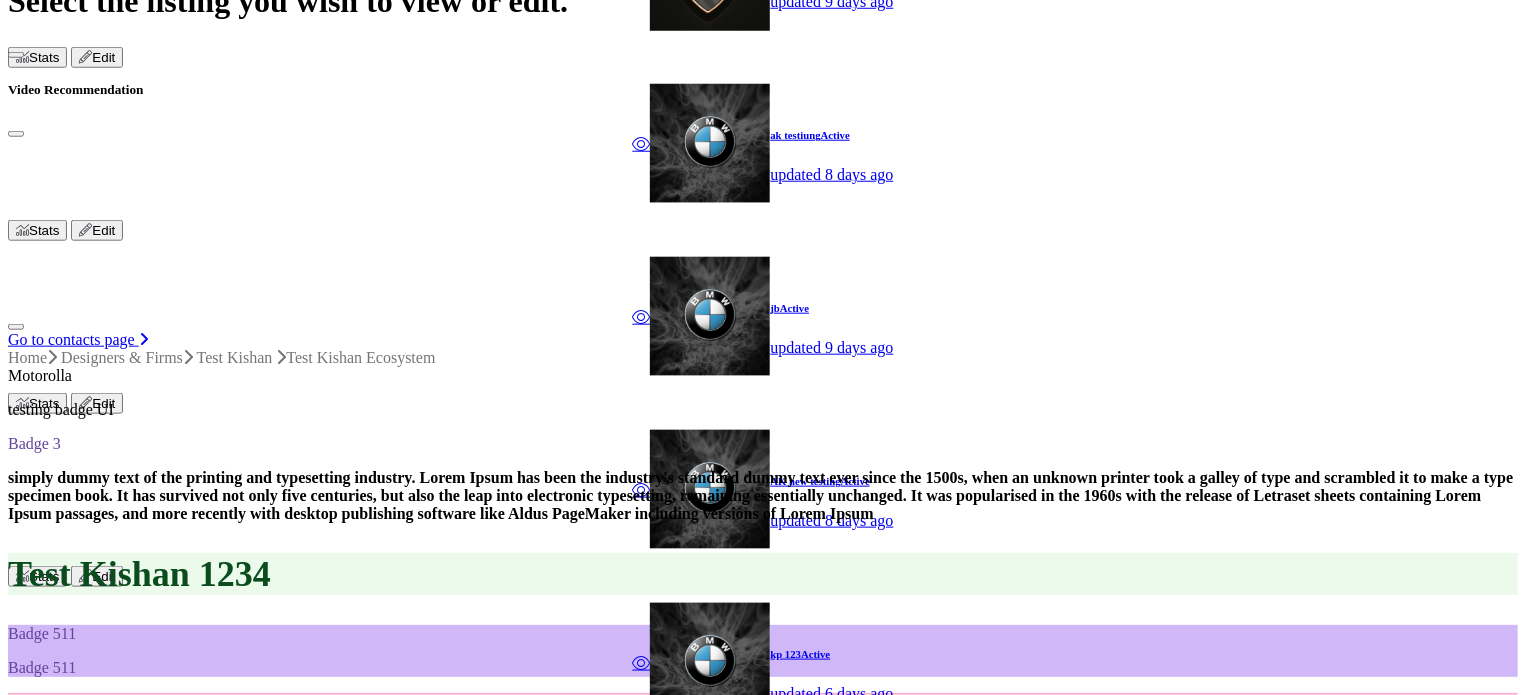 click on "⟲" at bounding box center [20, 72360] 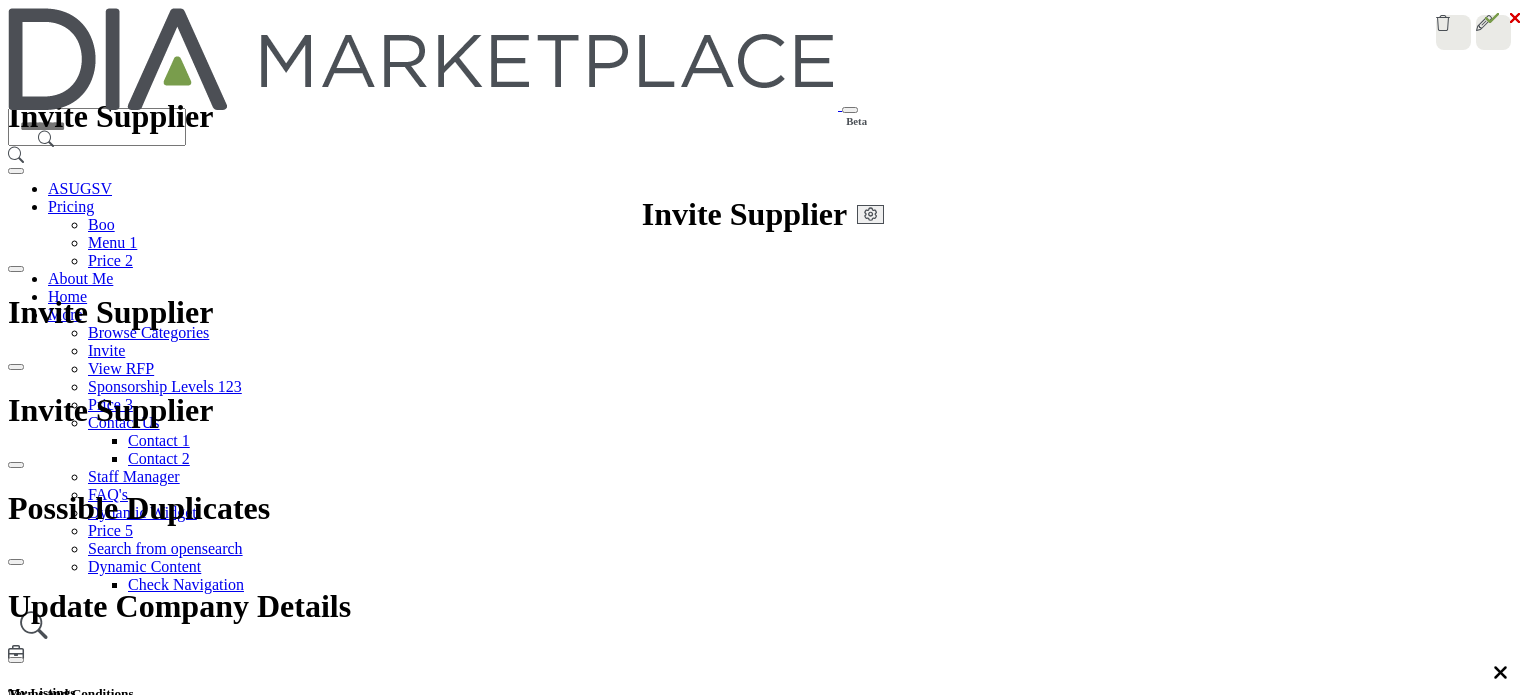 scroll, scrollTop: 0, scrollLeft: 0, axis: both 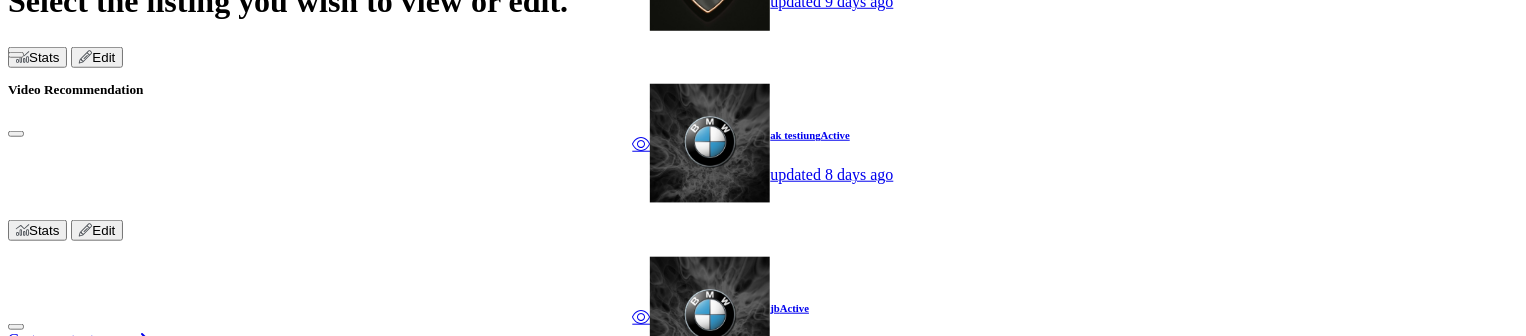 drag, startPoint x: 1365, startPoint y: 335, endPoint x: 1366, endPoint y: 379, distance: 44.011364 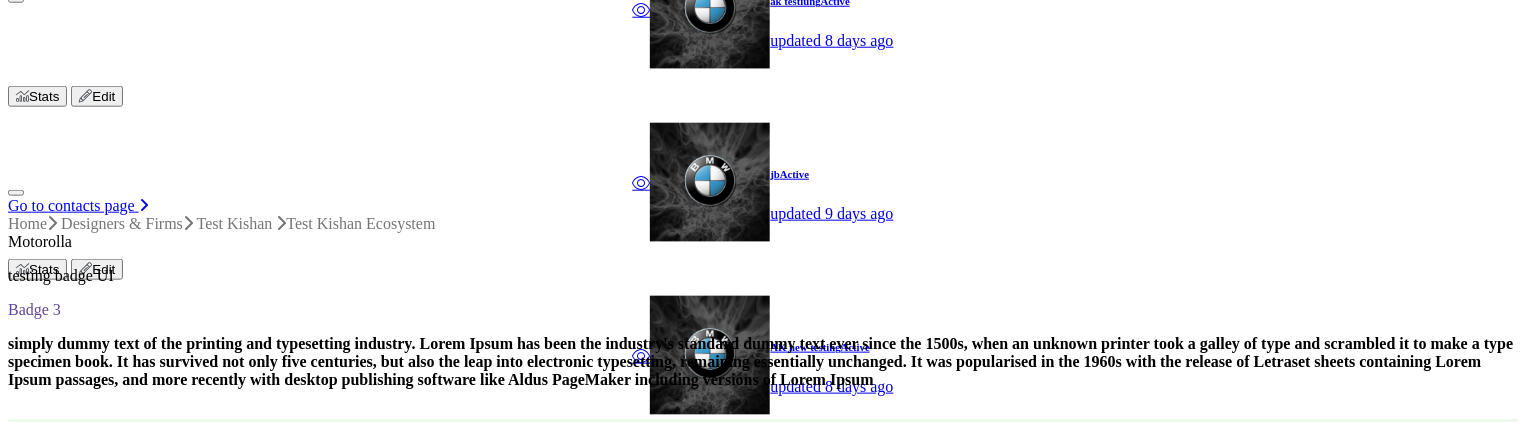 scroll, scrollTop: 1000, scrollLeft: 0, axis: vertical 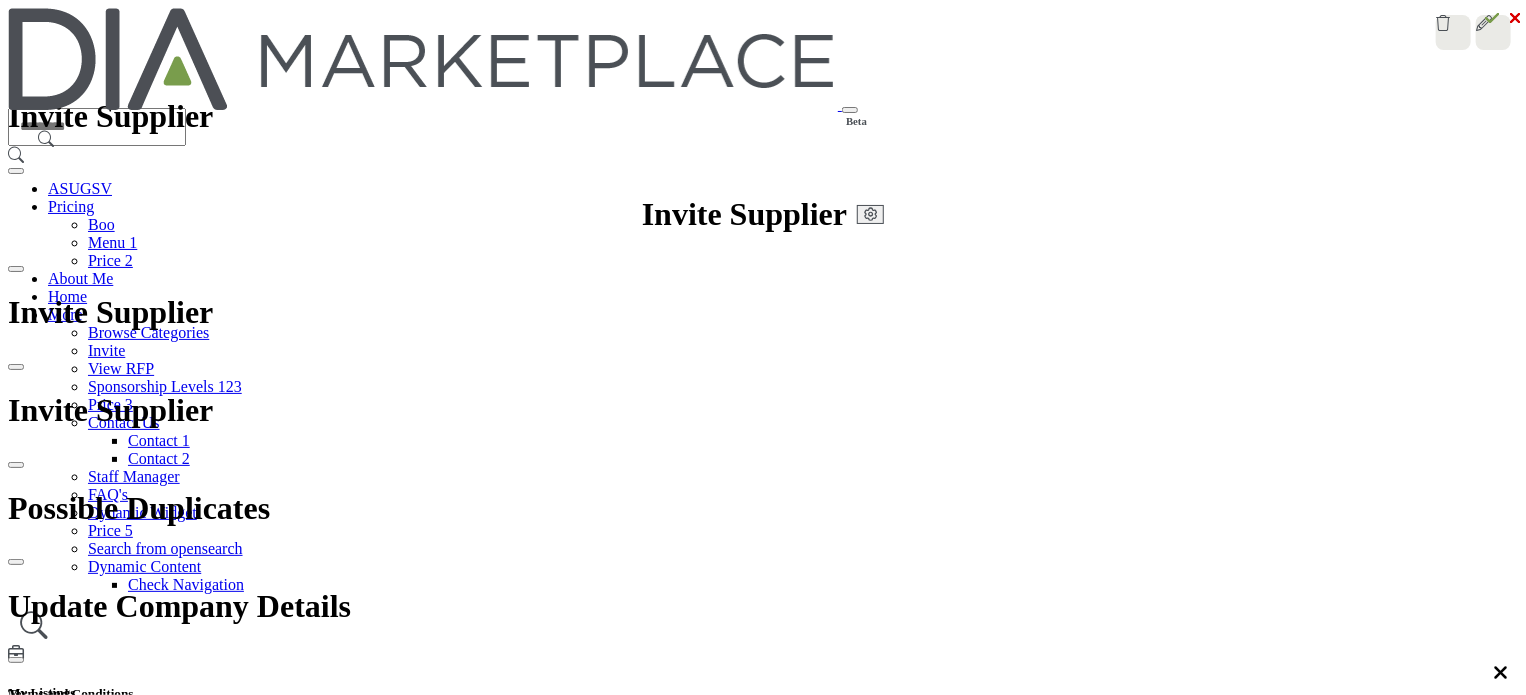 click on "Ecosystem" at bounding box center (733, 2512) 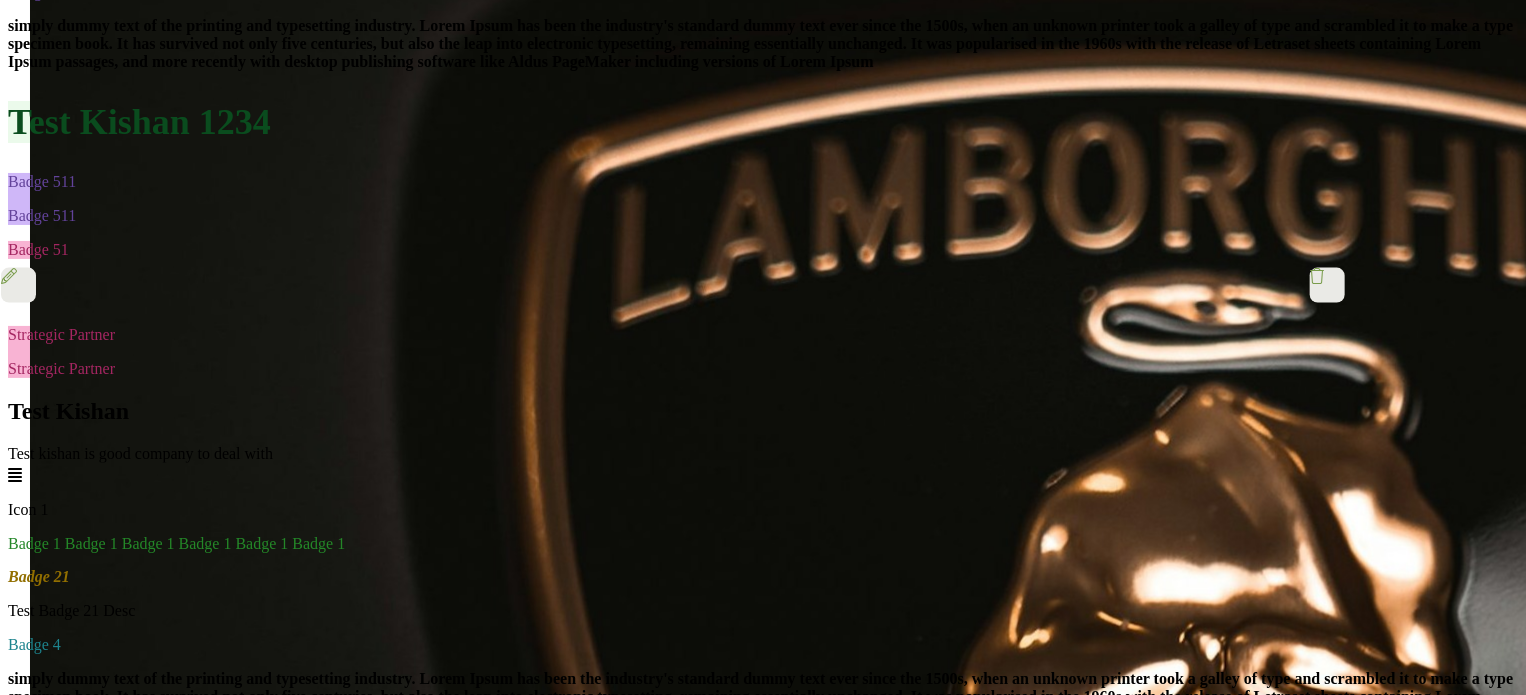 scroll, scrollTop: 1440, scrollLeft: 0, axis: vertical 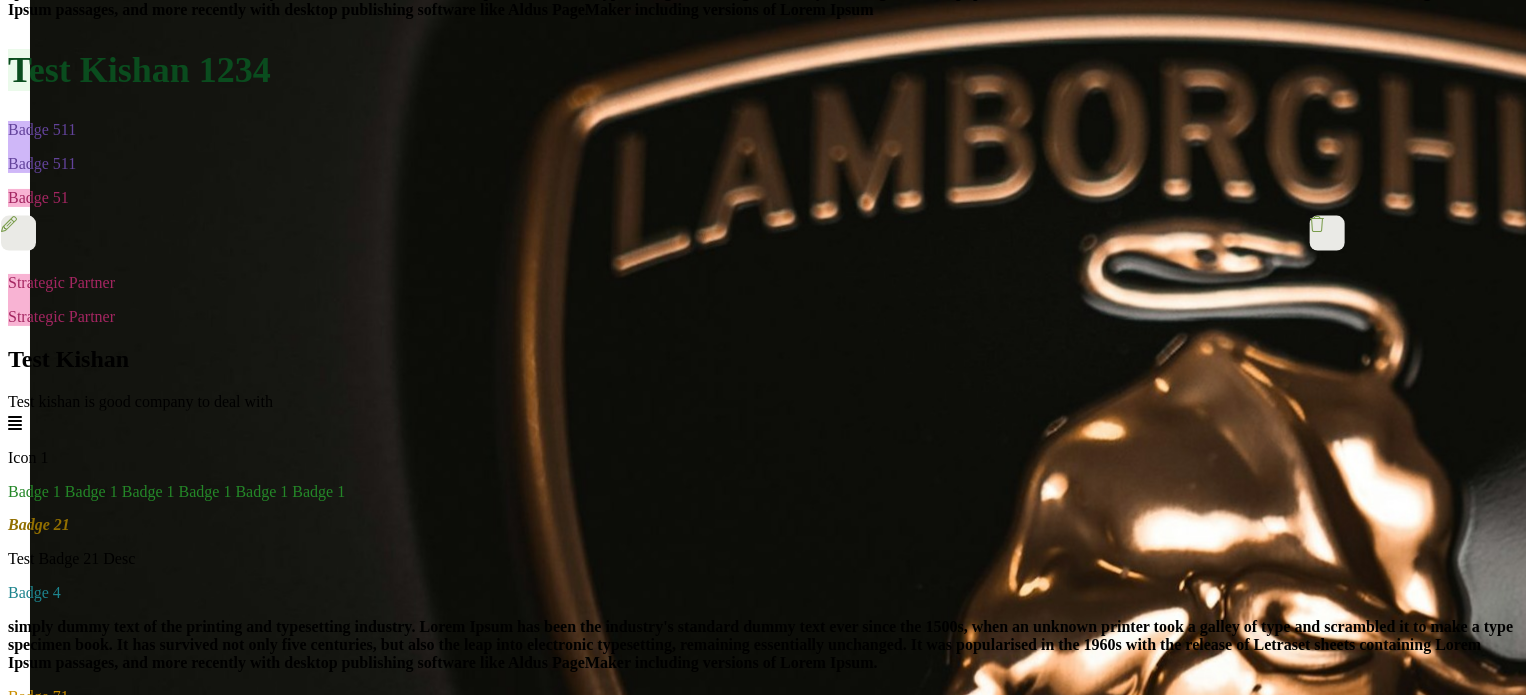 click on "Supplier Rating
You are logged in as a member and therefore, this filter is unlocked (it is only available to members).
Member Verified Test
2 Ratings" at bounding box center (763, 43992) 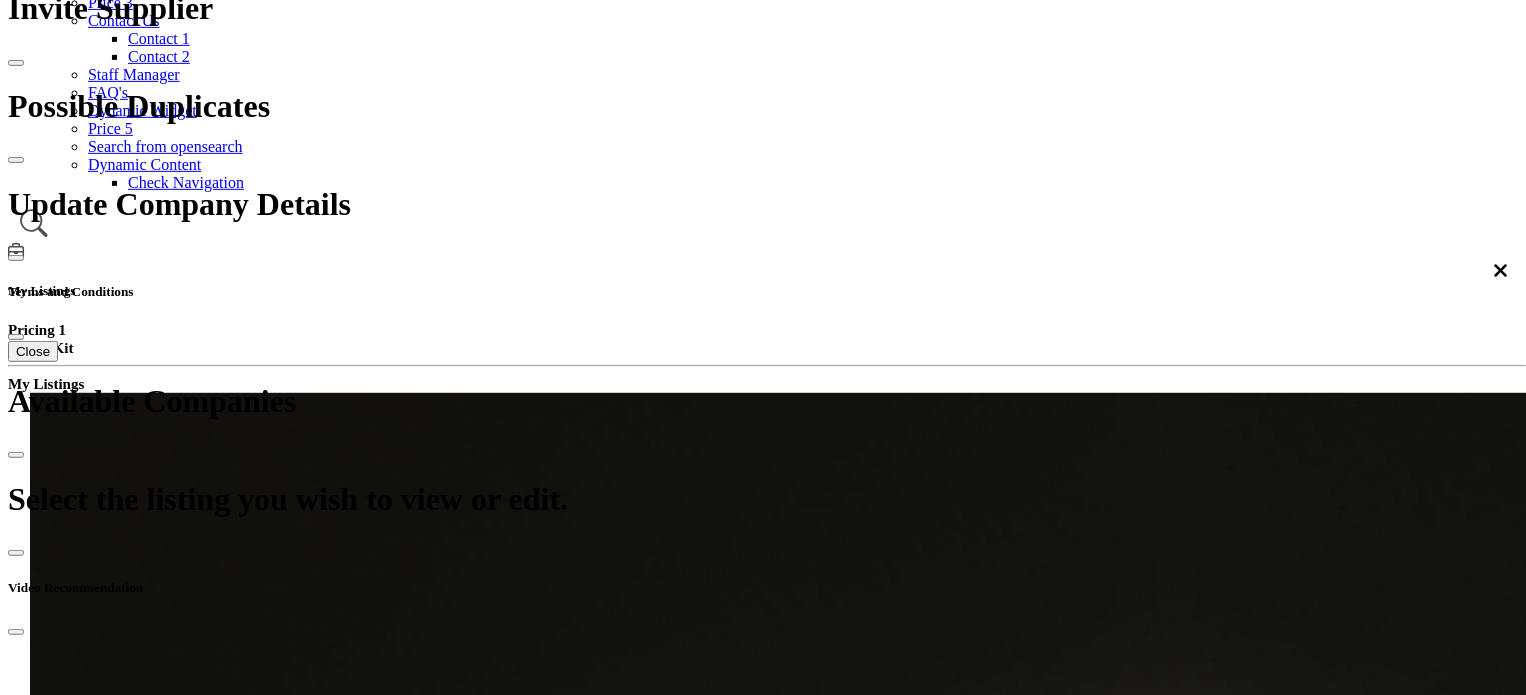 scroll, scrollTop: 400, scrollLeft: 0, axis: vertical 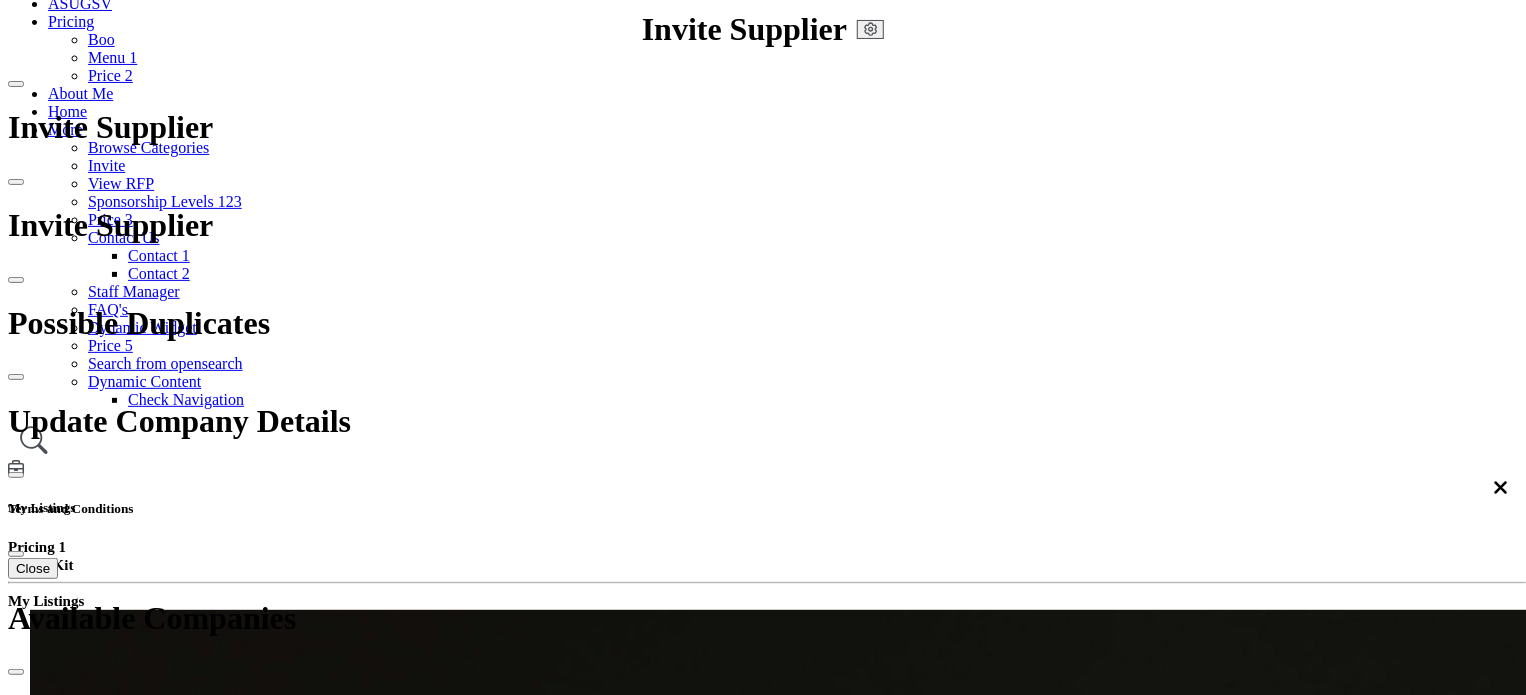 click on "Home
Designers & Firms
Test [LAST]
Test [LAST] Ecosystem
Motorolla
testing badge UI
Badge 3
simply dummy text of the printing and typesetting industry. Lorem Ipsum has been the industry's standard dummy text ever since the 1500s, when an unknown printer took a galley of type and scrambled it to make a type specimen book. It has survived not only five centuries, but also the leap into electronic typesetting, remaining essentially unchanged. It was popularised in the 1960s with the release of Letraset sheets containing Lorem Ipsum passages, and more recently with desktop publishing software like Aldus PageMaker including versions of Lorem Ipsum" at bounding box center (763, 1643) 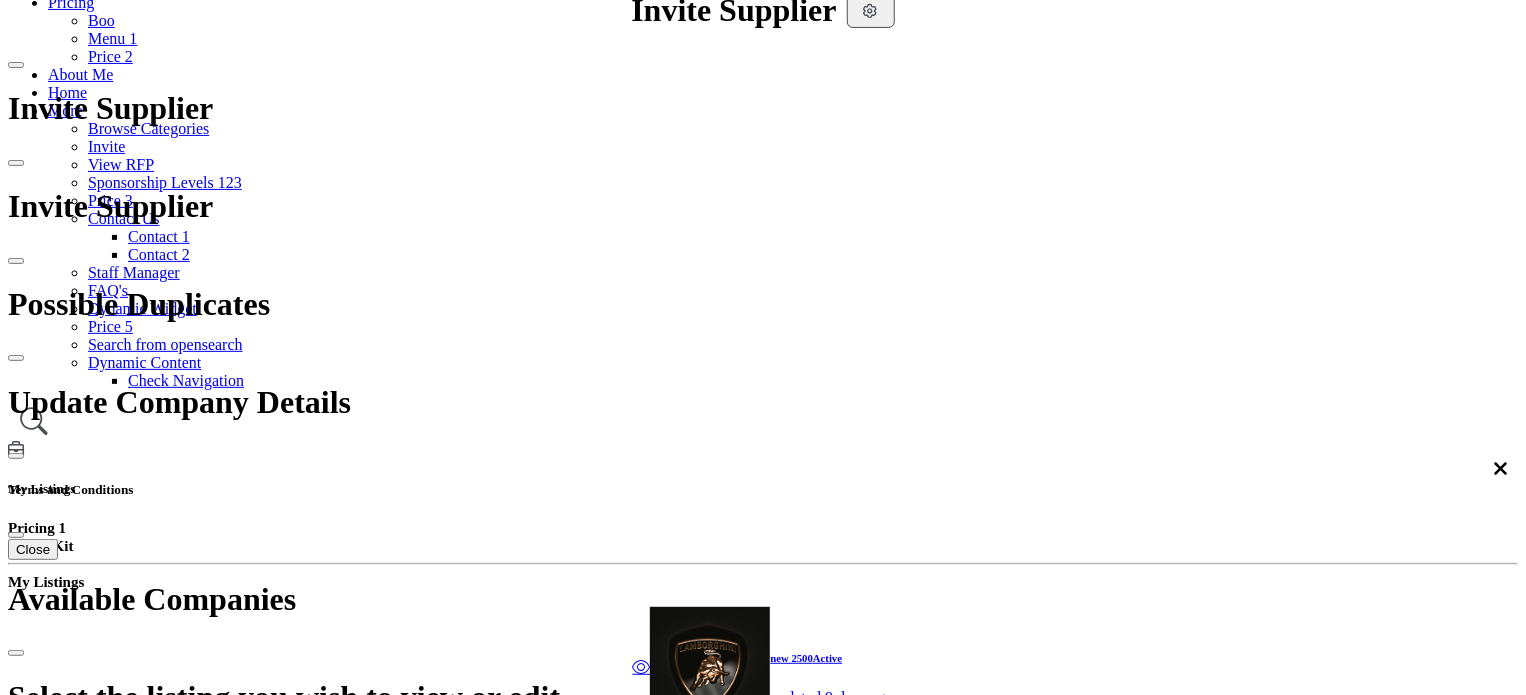 scroll, scrollTop: 400, scrollLeft: 0, axis: vertical 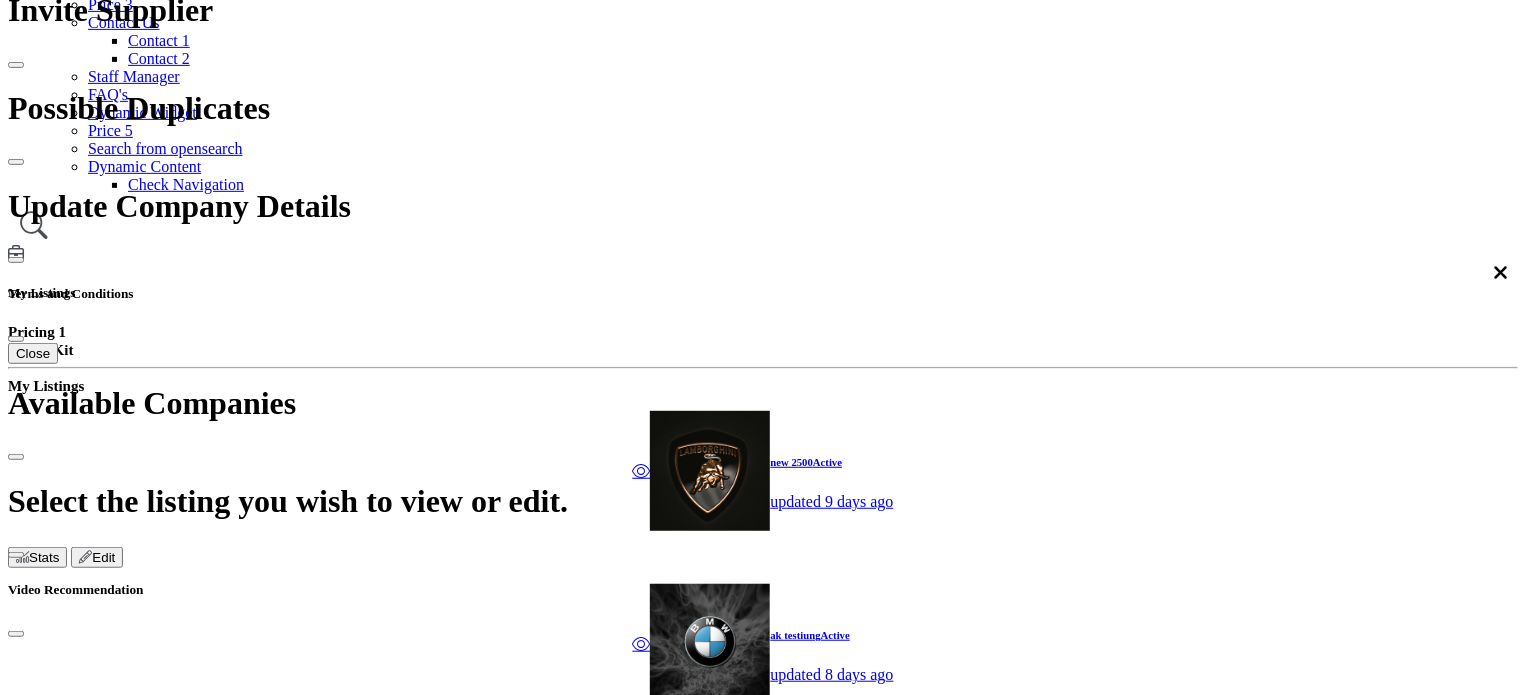 click on "Network Map" at bounding box center [95, 52397] 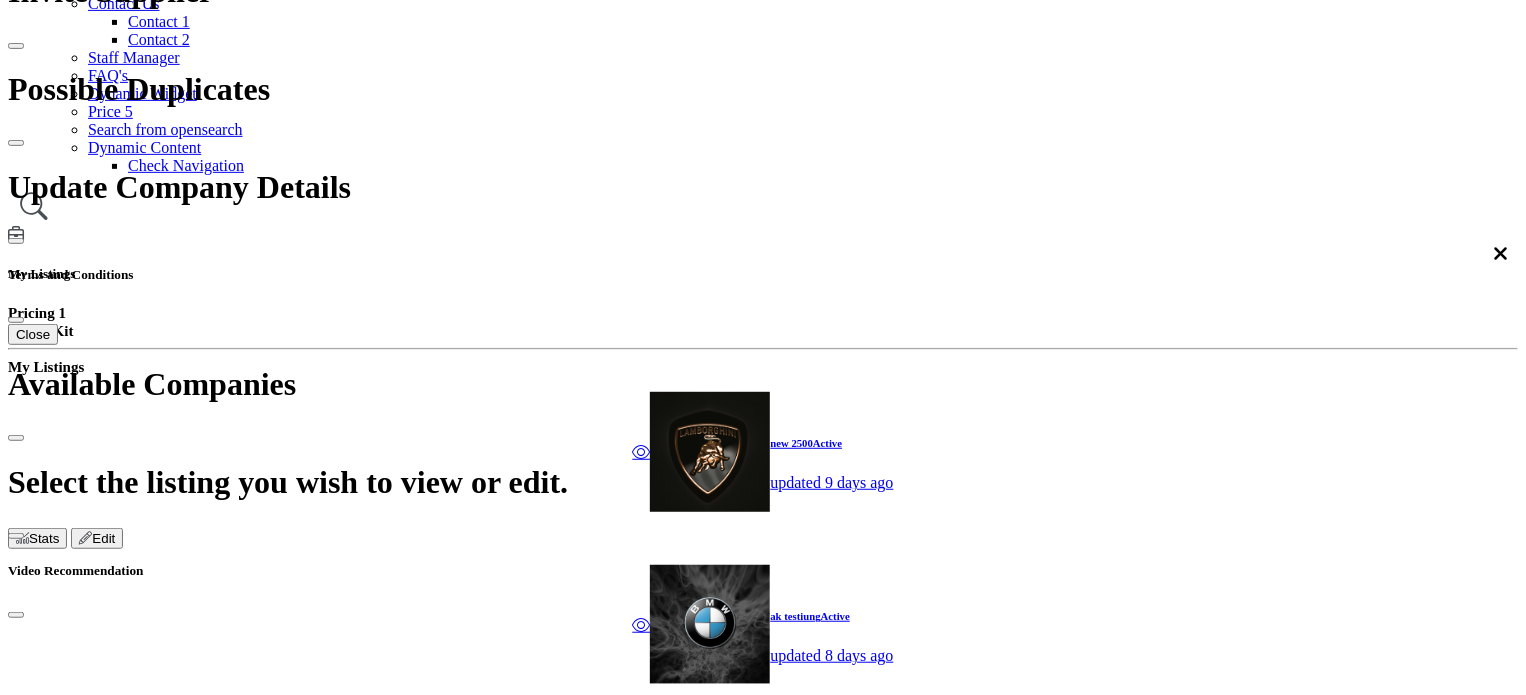 click on "My Badges 19122024
Test Image Badge 2
sd
0
badge cibr" at bounding box center (763, 43072) 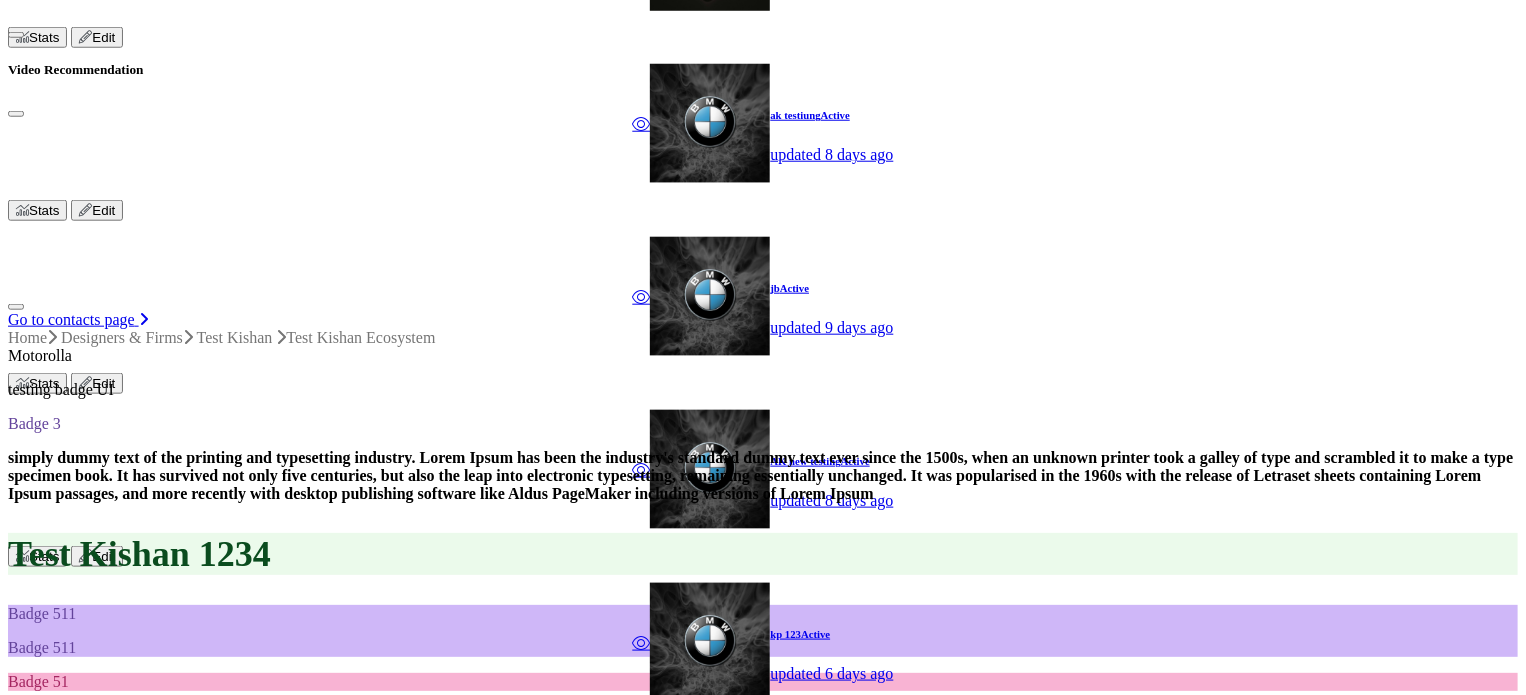 scroll, scrollTop: 880, scrollLeft: 0, axis: vertical 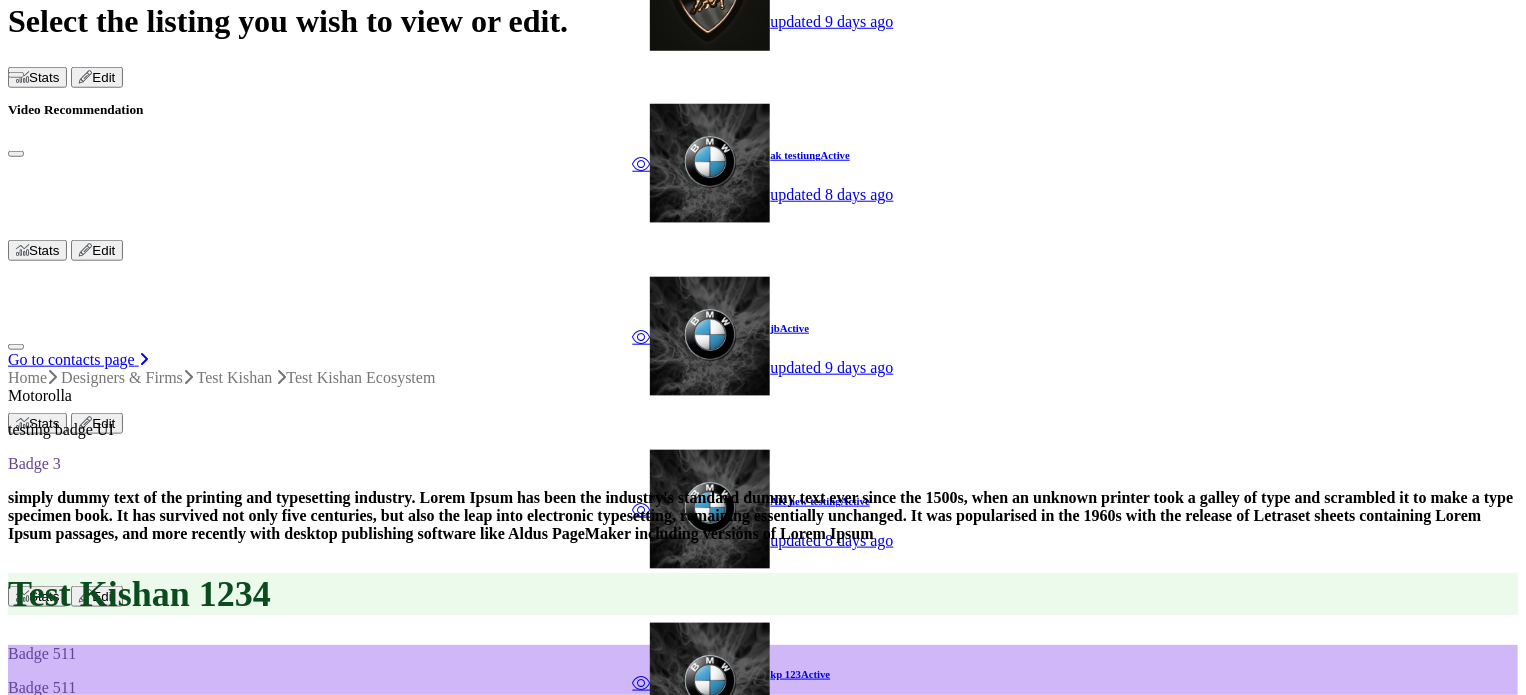 click on "Network Map" at bounding box center [95, 51917] 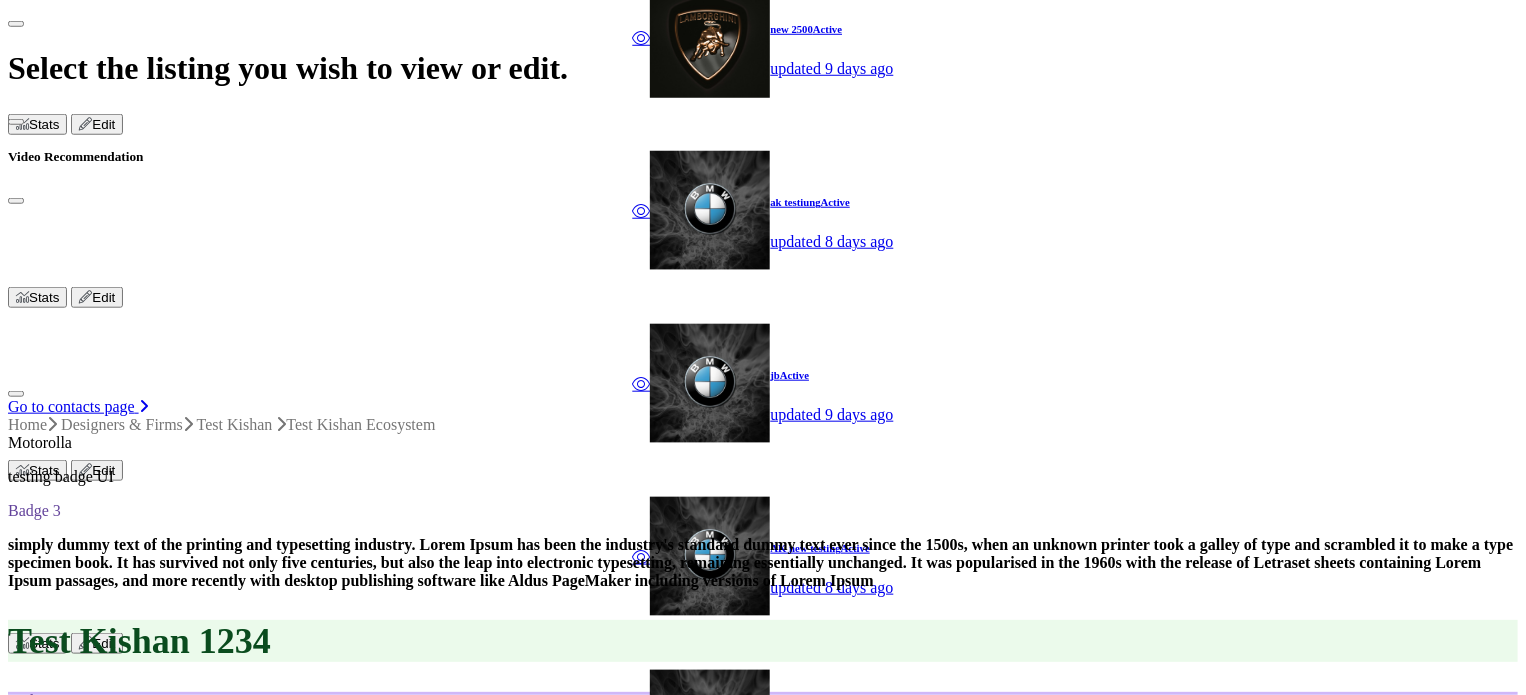 scroll, scrollTop: 800, scrollLeft: 0, axis: vertical 